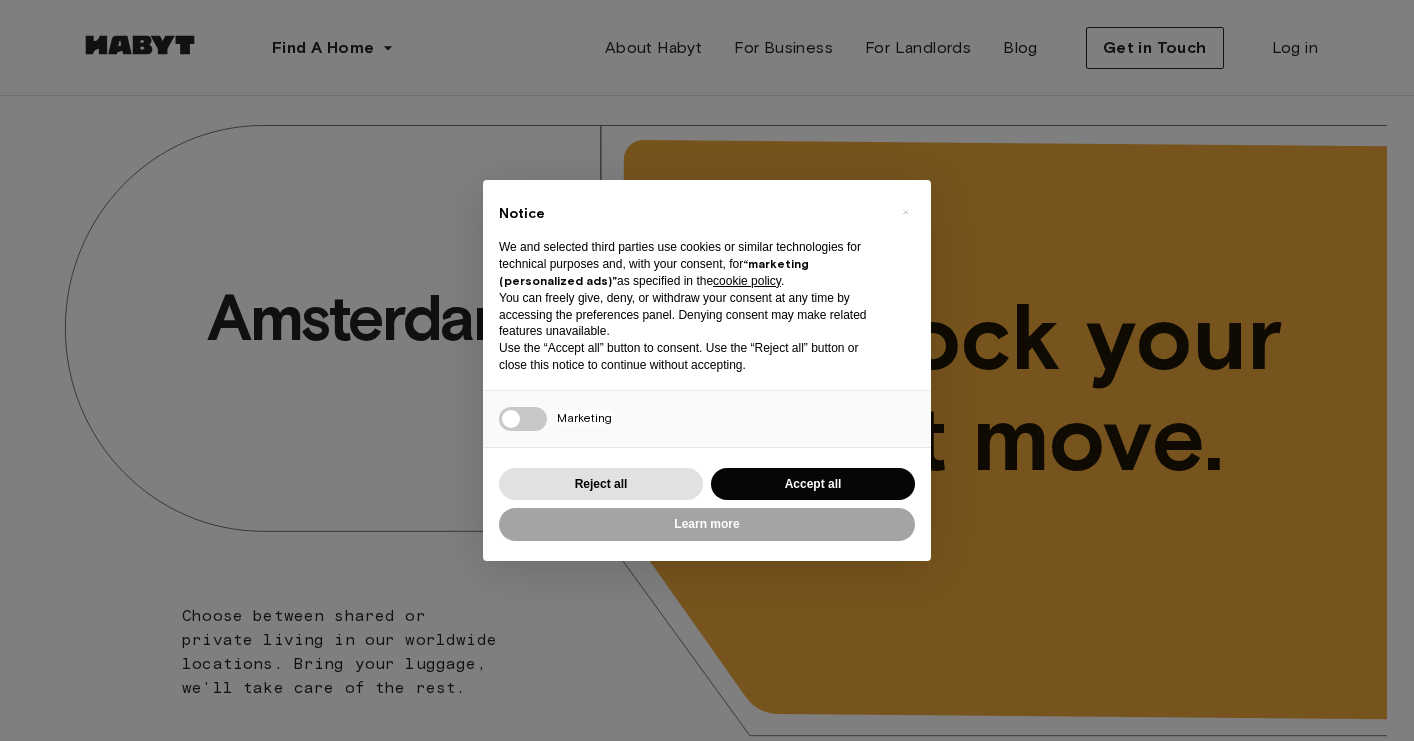 scroll, scrollTop: 0, scrollLeft: 0, axis: both 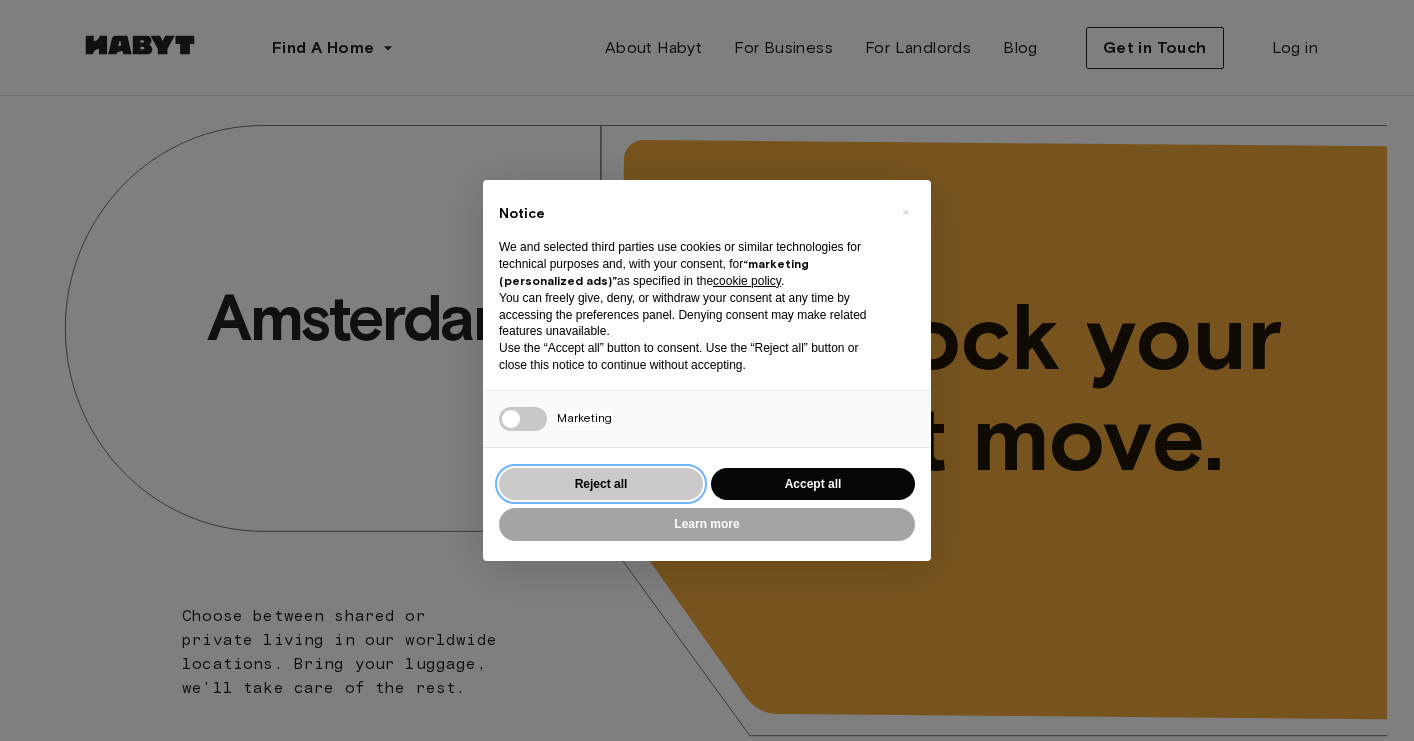 click on "Reject all" at bounding box center [601, 484] 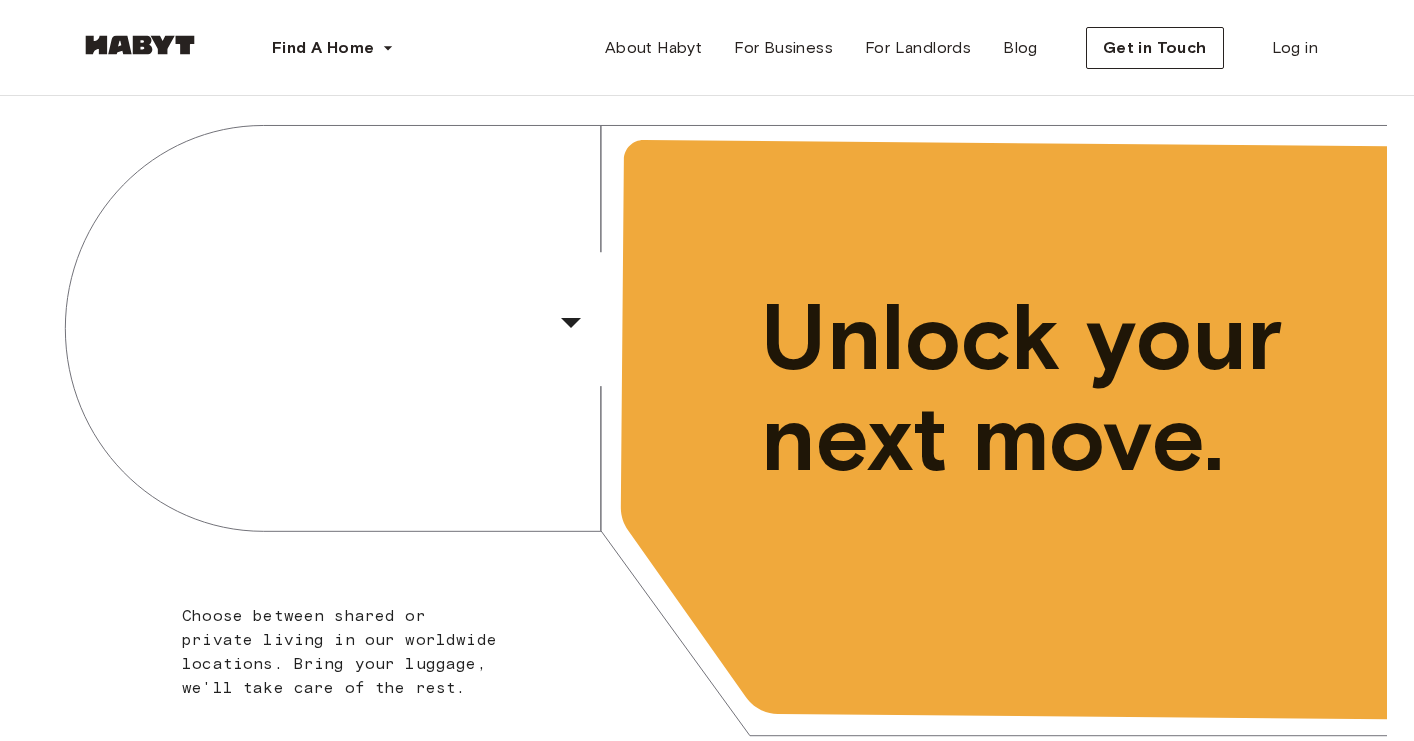 scroll, scrollTop: 0, scrollLeft: 0, axis: both 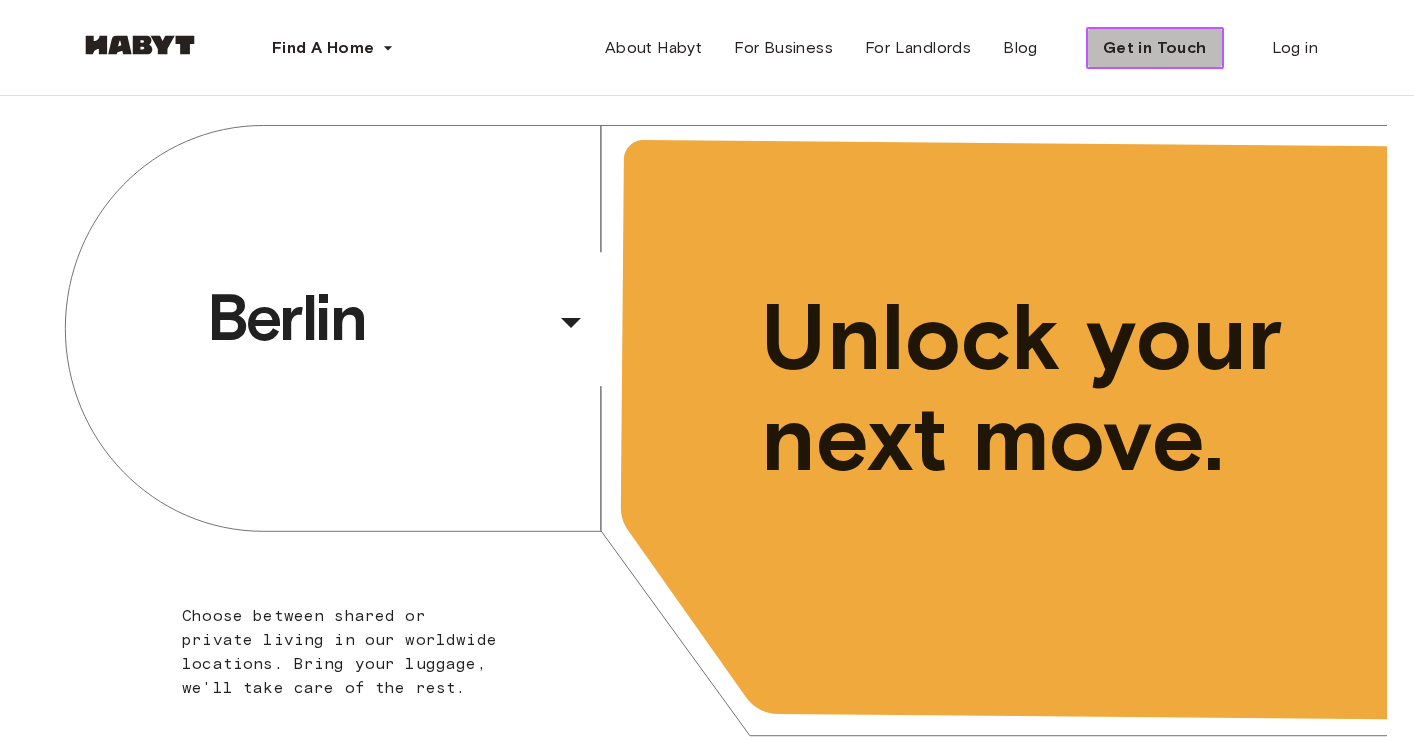 click on "Get in Touch" at bounding box center (1155, 48) 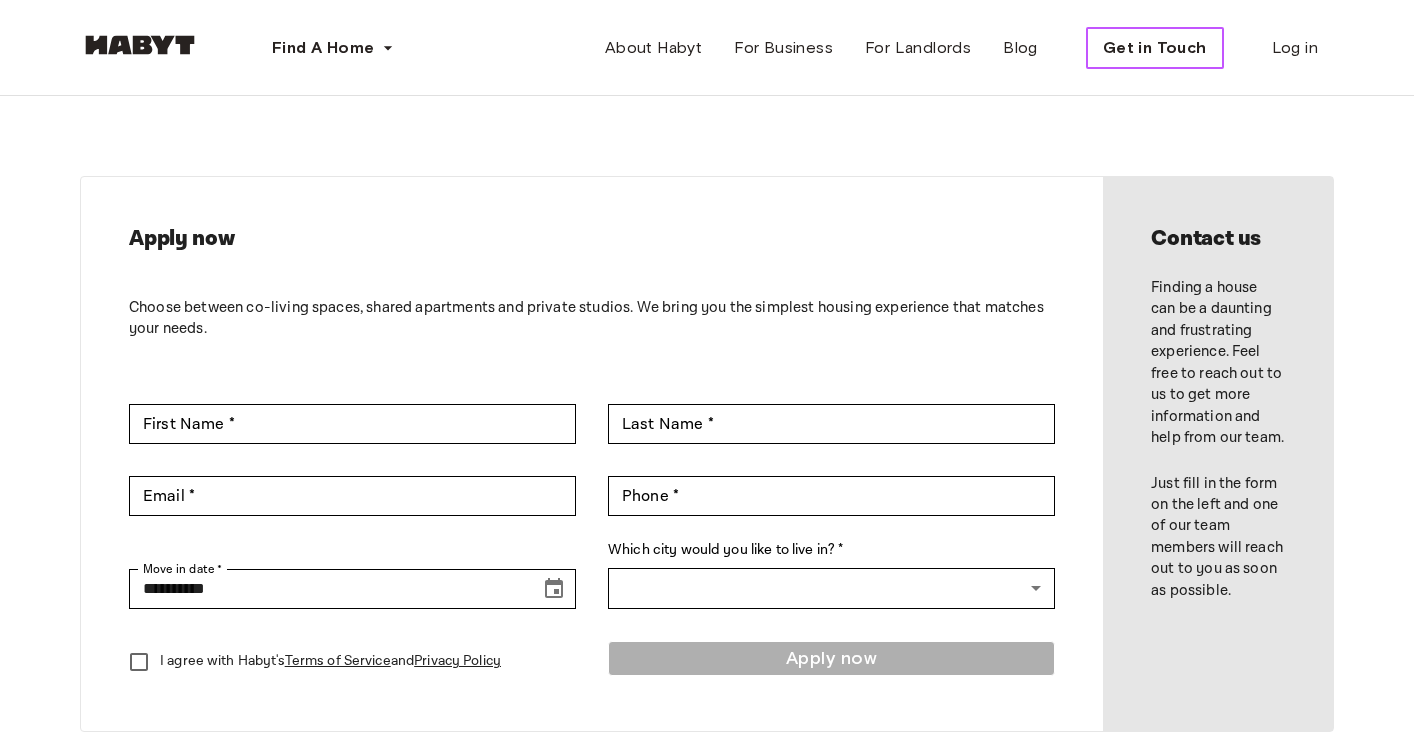 scroll, scrollTop: 0, scrollLeft: 0, axis: both 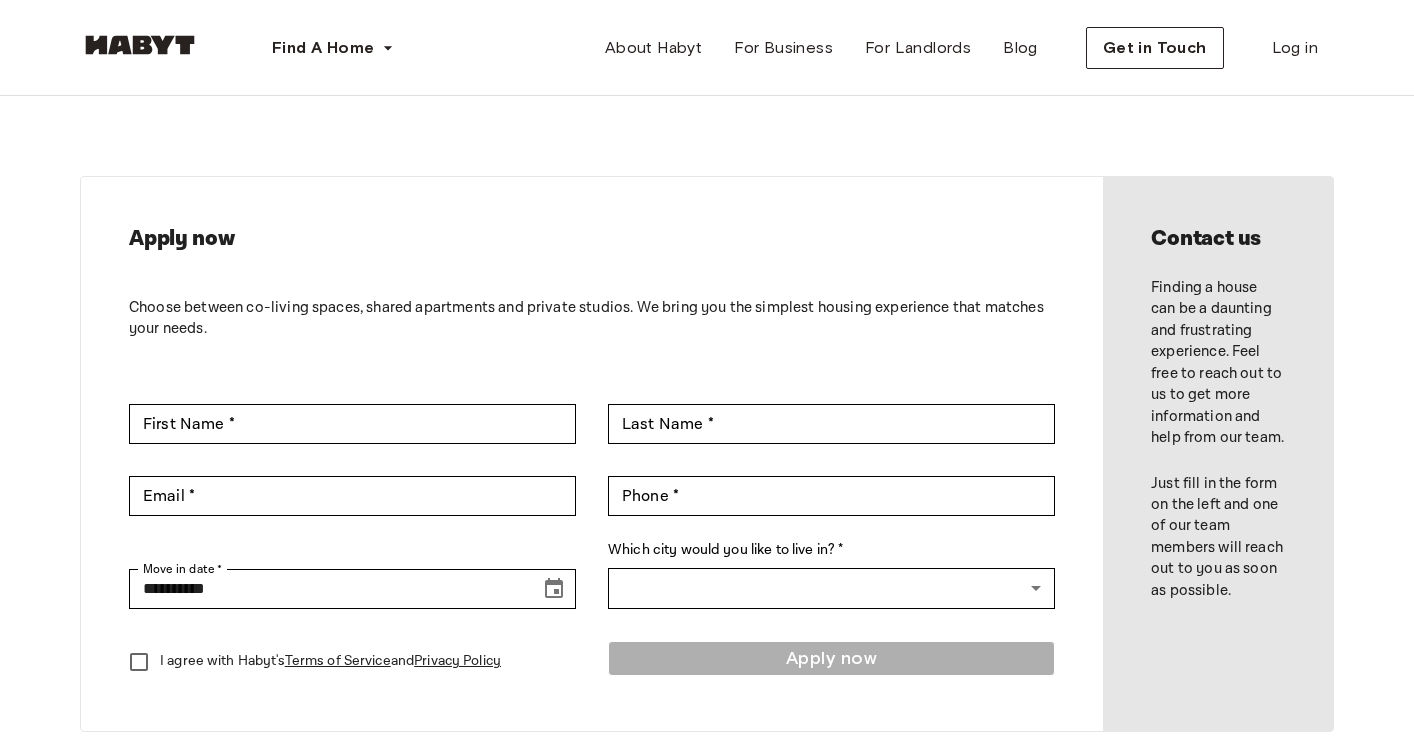 click at bounding box center (140, 45) 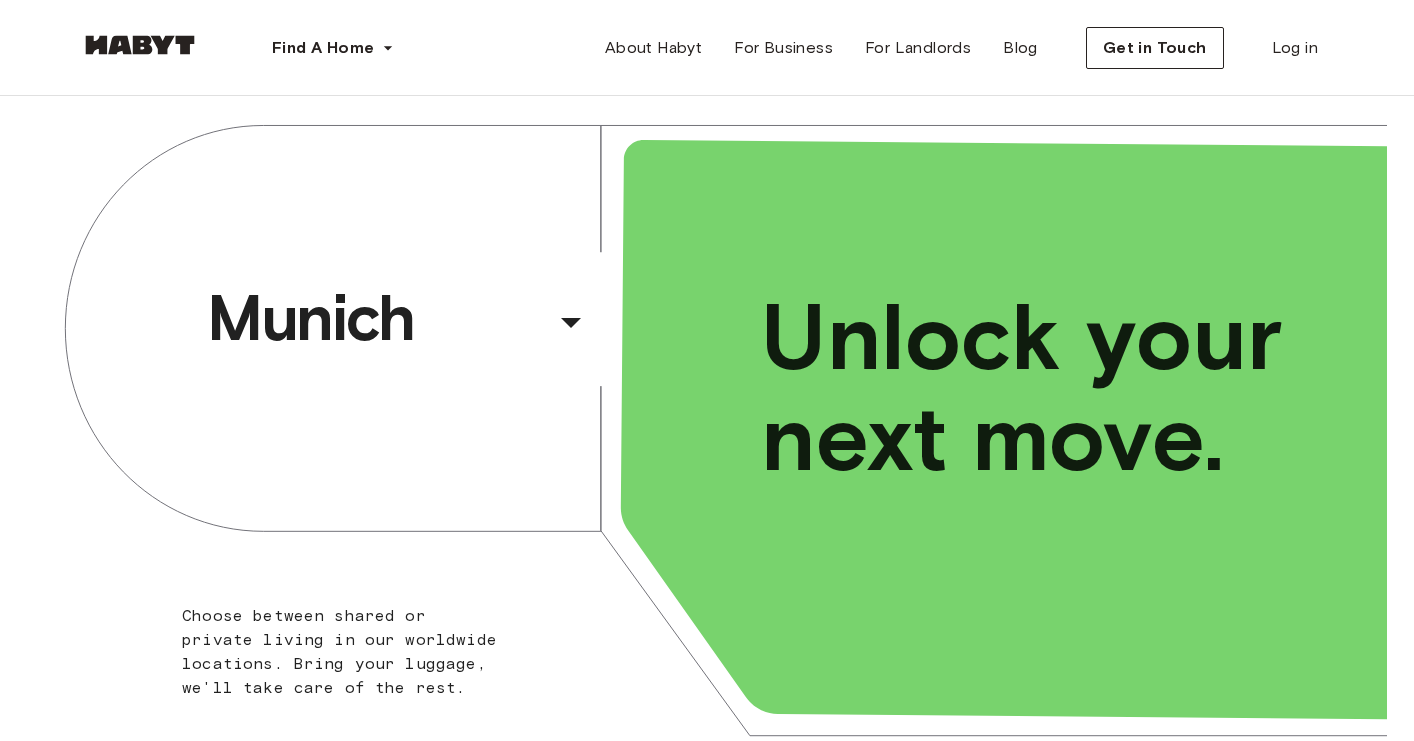 scroll, scrollTop: 0, scrollLeft: 0, axis: both 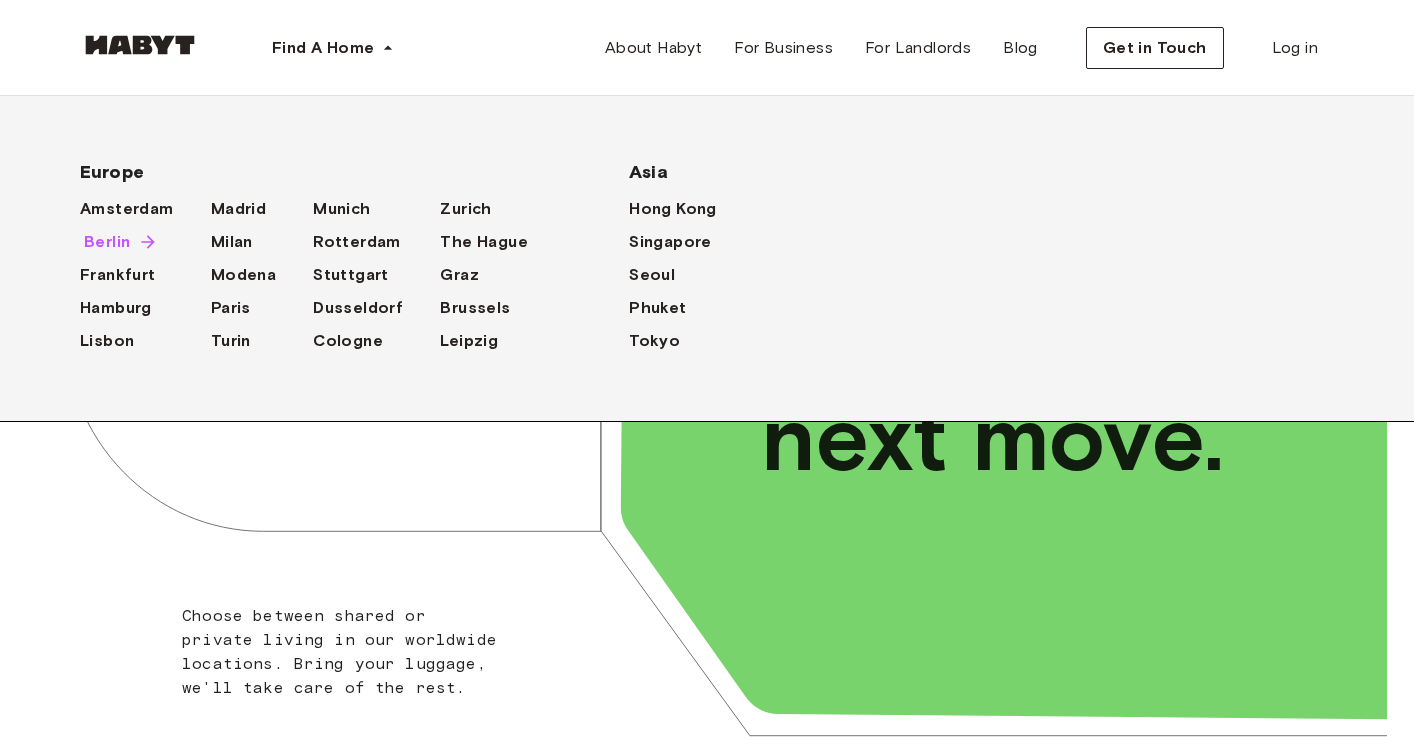 click on "Berlin" at bounding box center (107, 242) 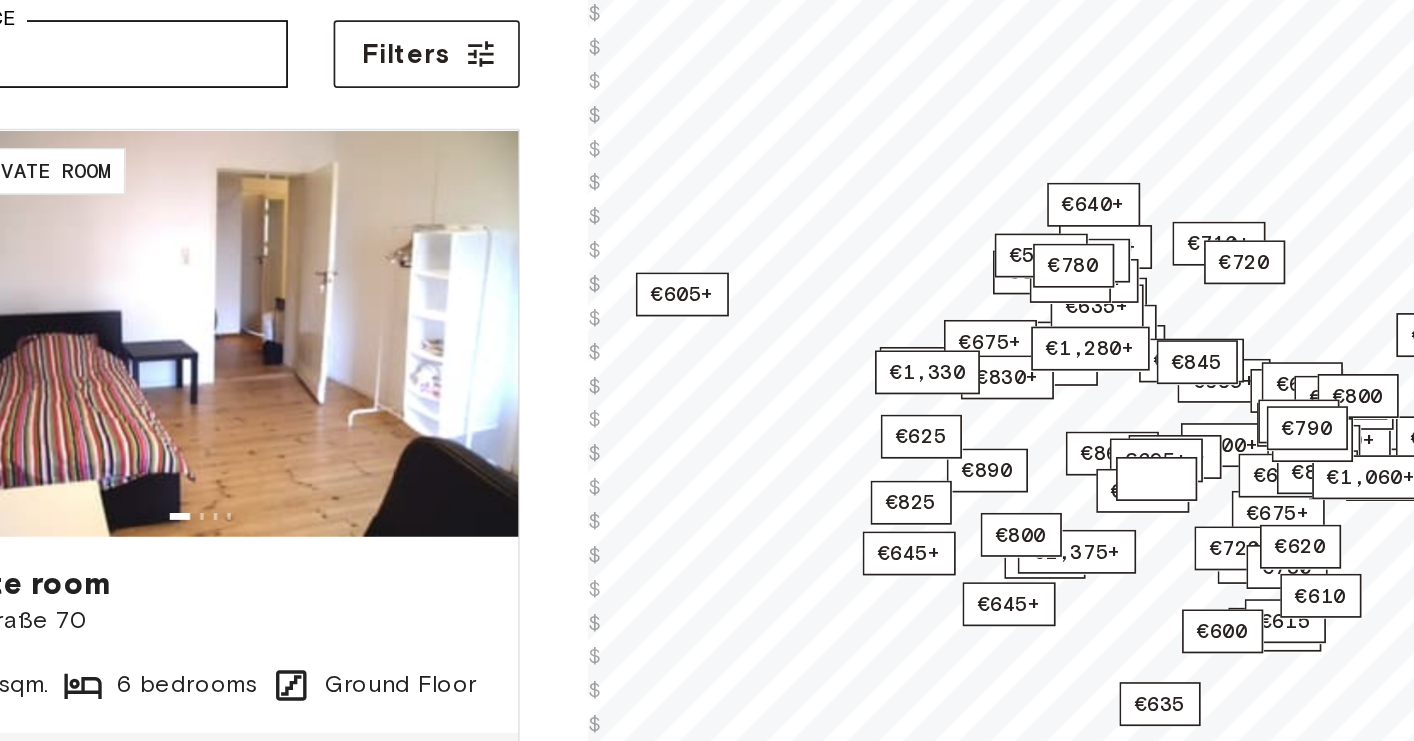 scroll, scrollTop: 5, scrollLeft: 0, axis: vertical 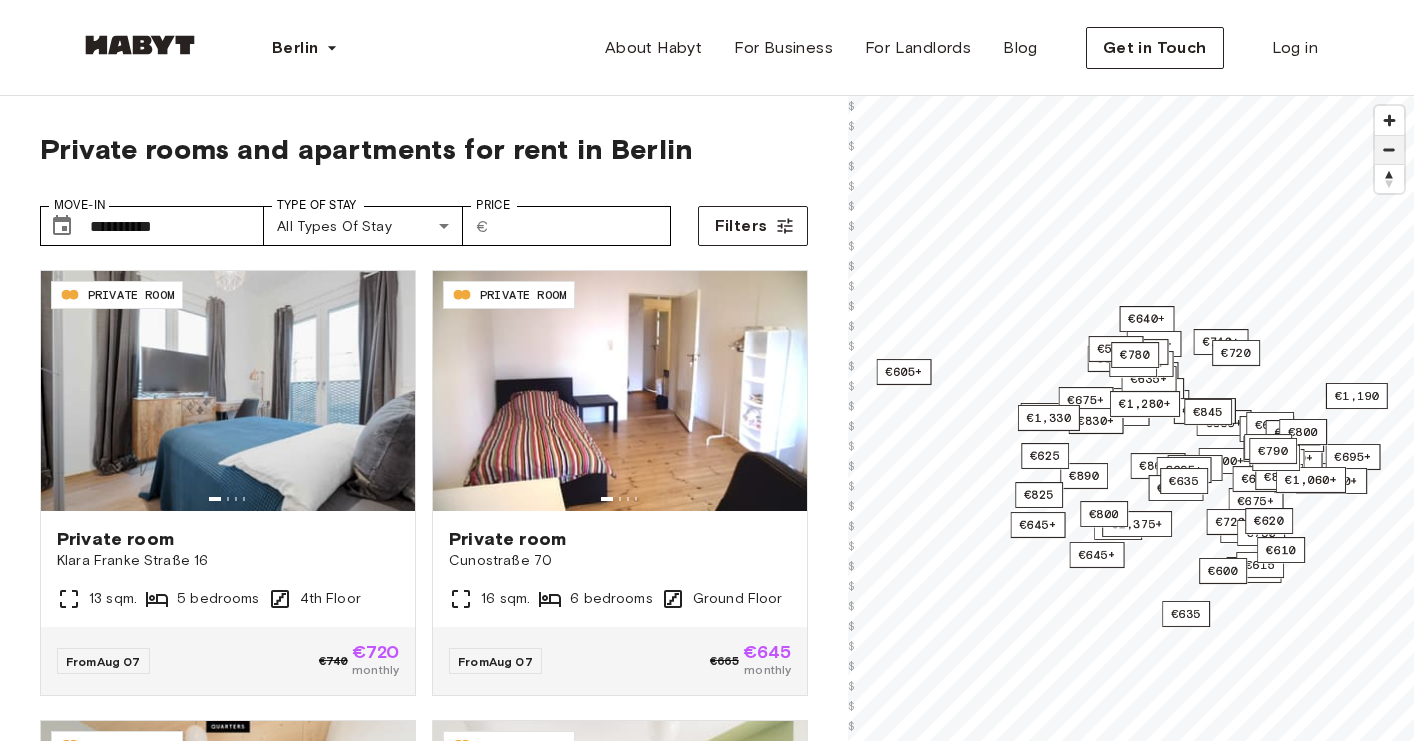 click at bounding box center [1389, 150] 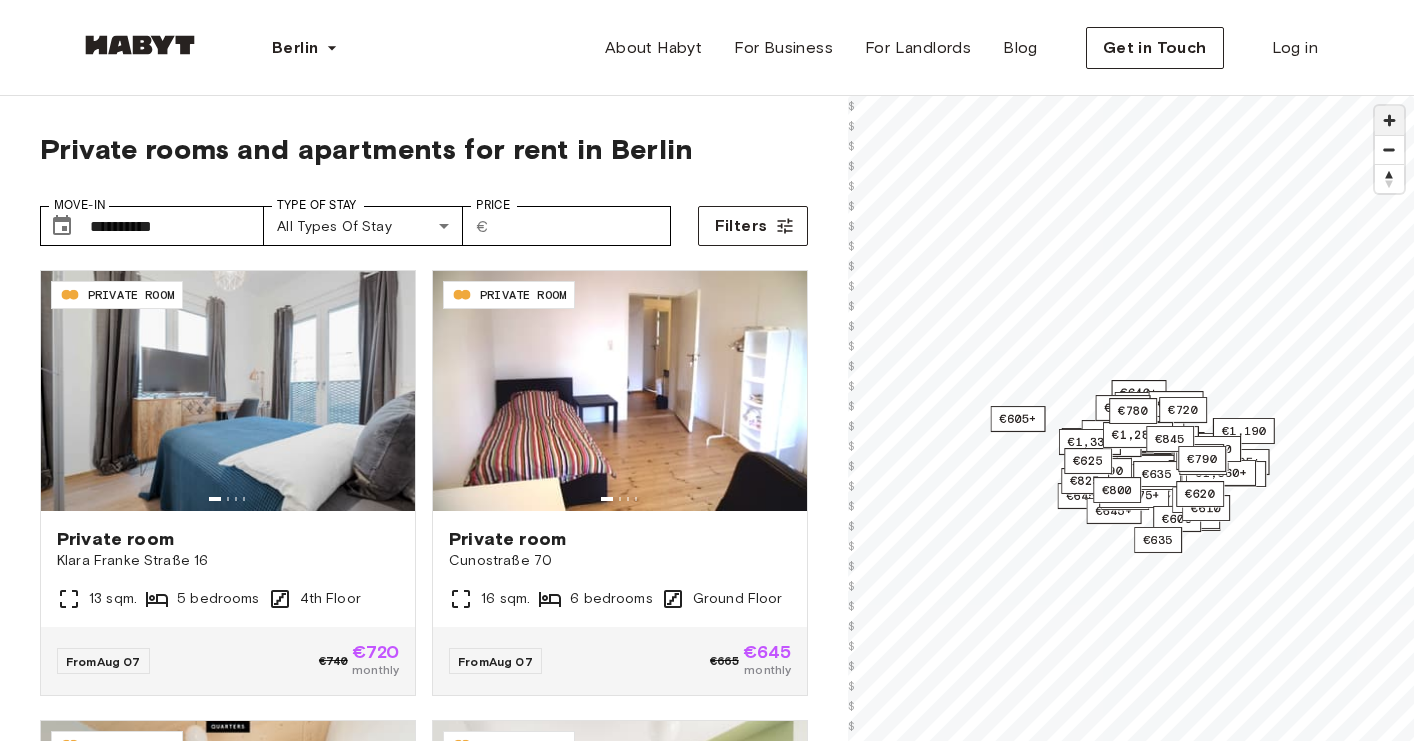 click at bounding box center (1389, 120) 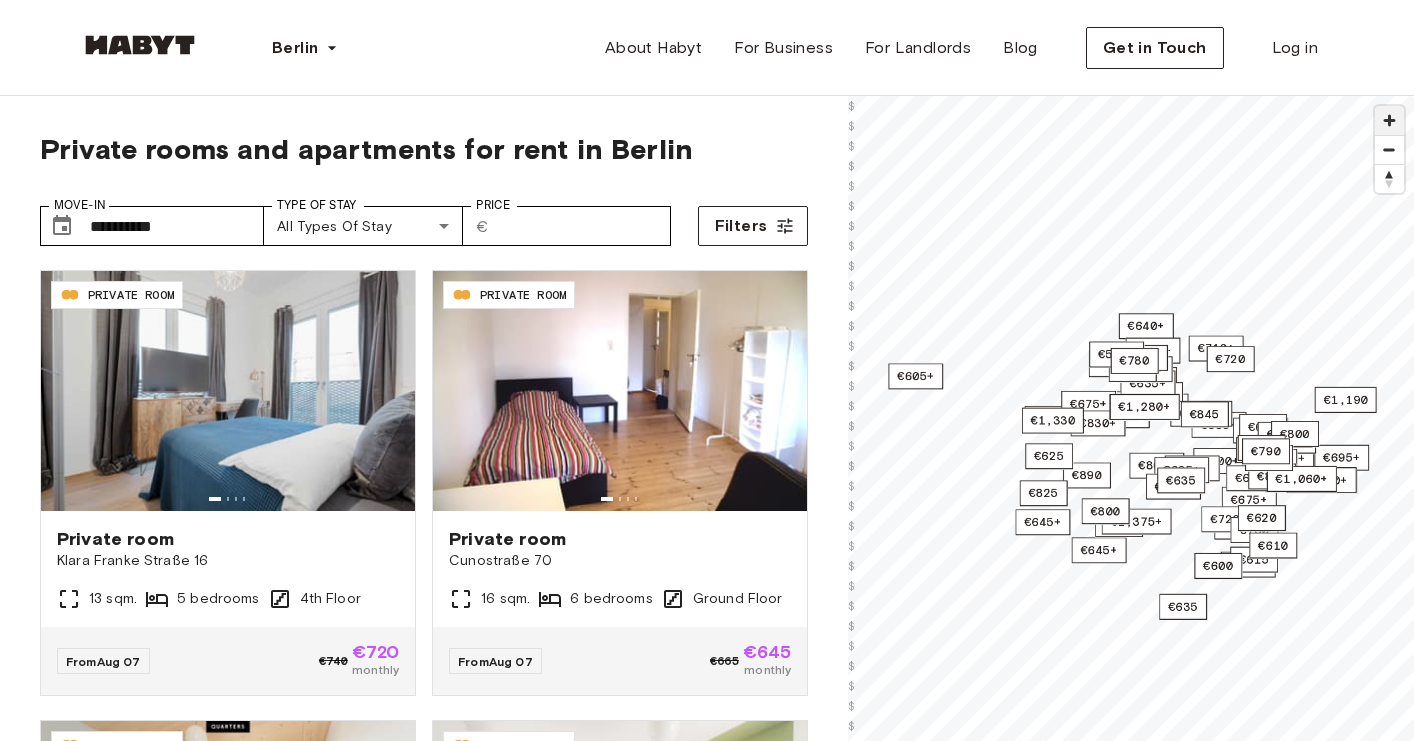 click at bounding box center [1389, 120] 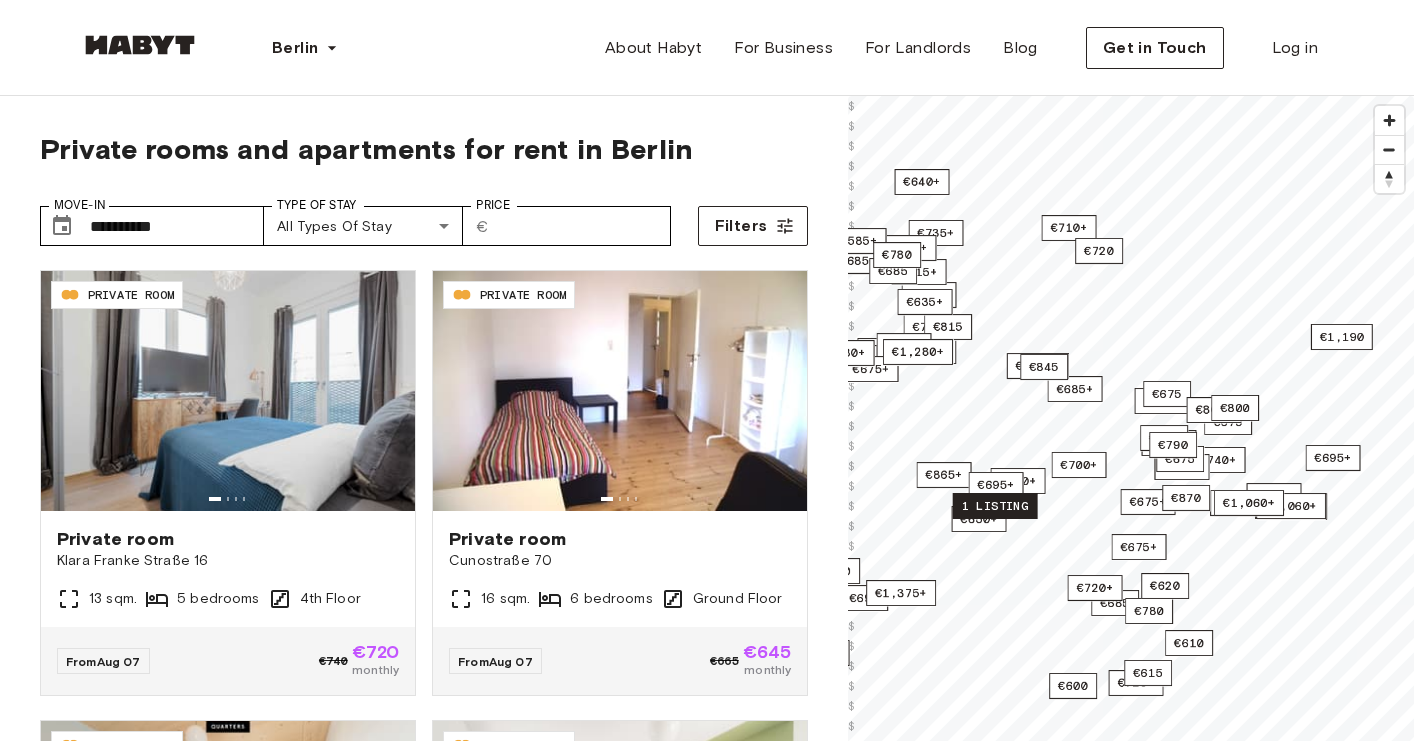 click on "1 listing" at bounding box center [995, 506] 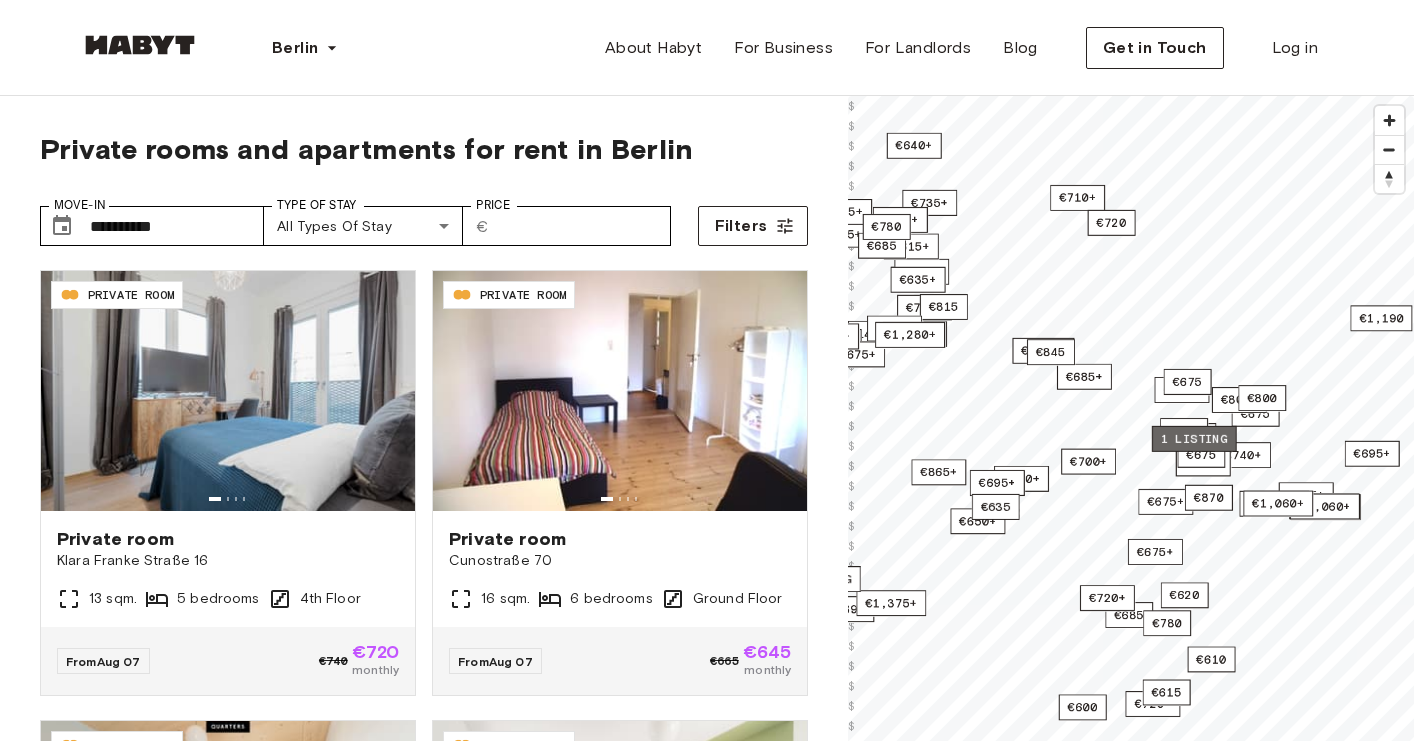 drag, startPoint x: 1287, startPoint y: 450, endPoint x: 1204, endPoint y: 432, distance: 84.92938 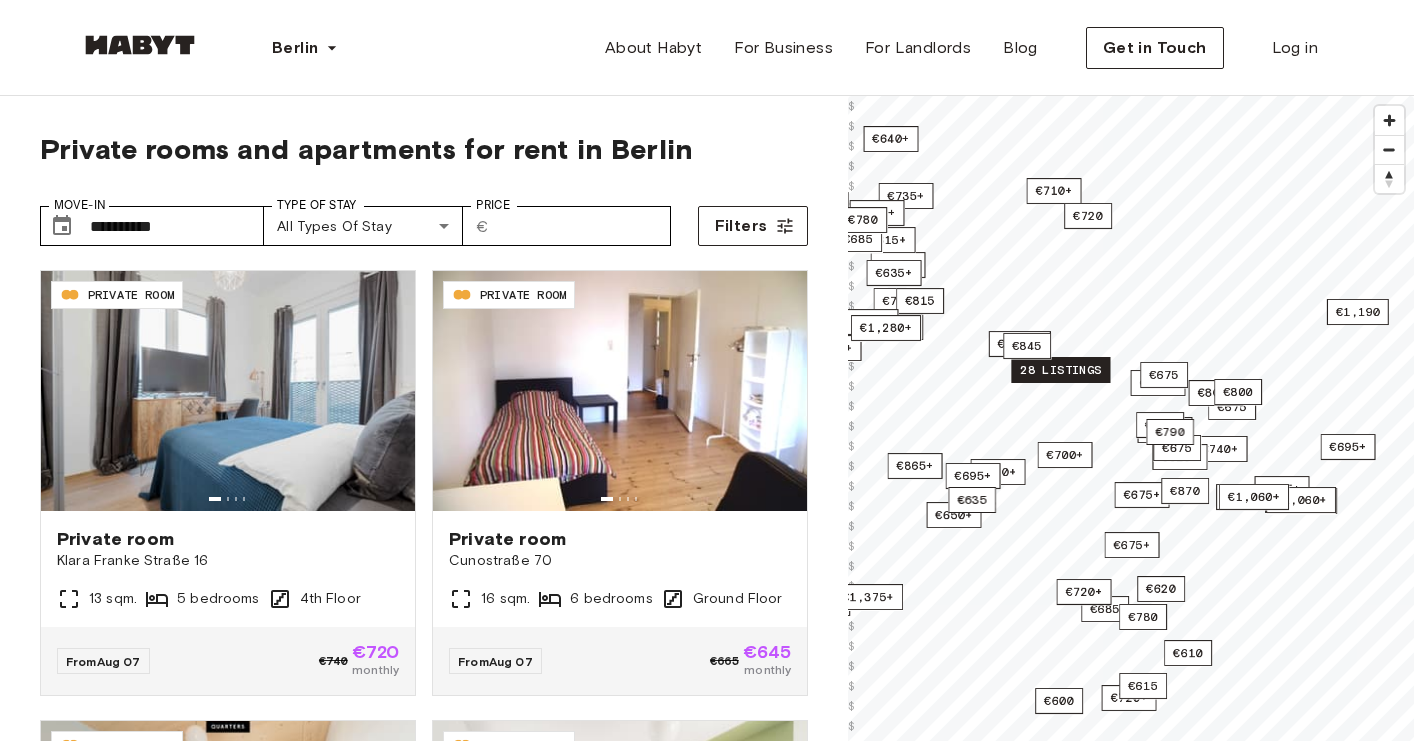click on "28 listings" at bounding box center [1061, 370] 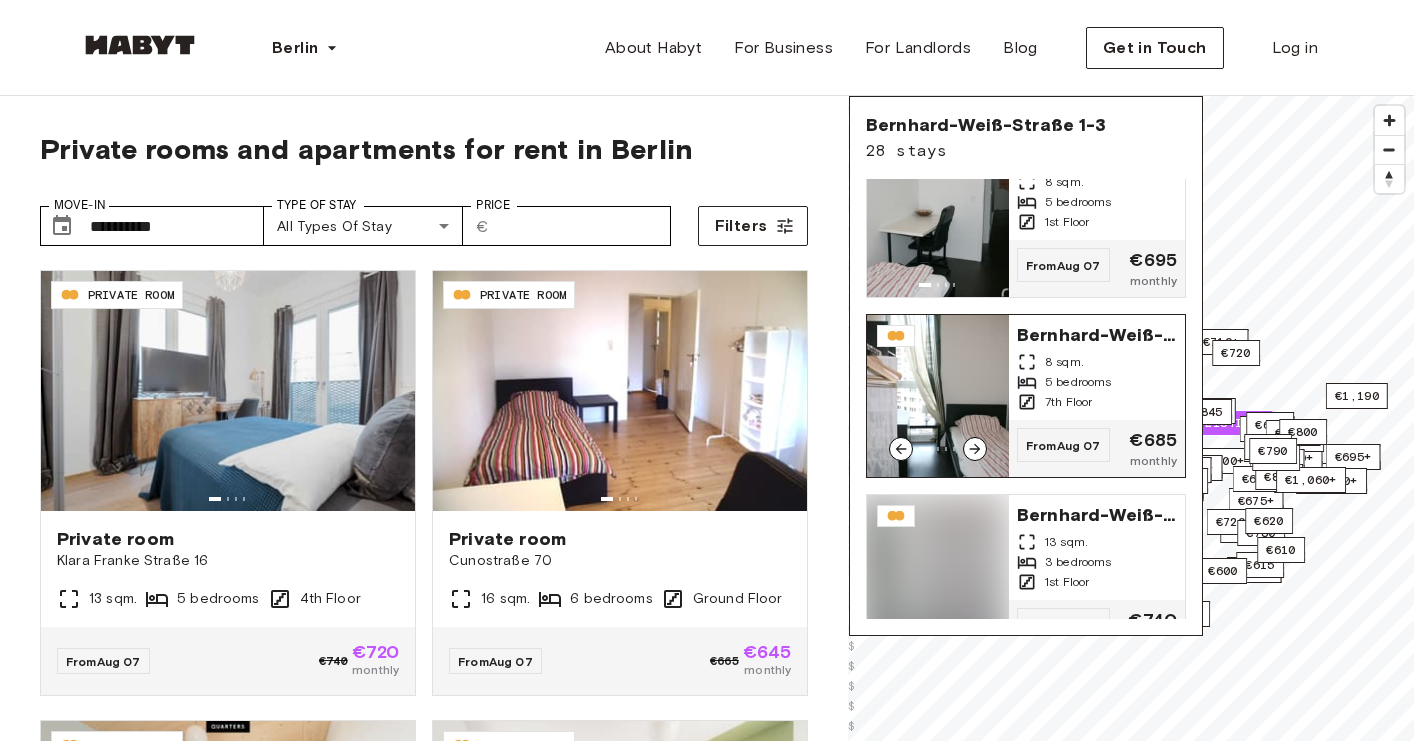 scroll, scrollTop: 664, scrollLeft: 0, axis: vertical 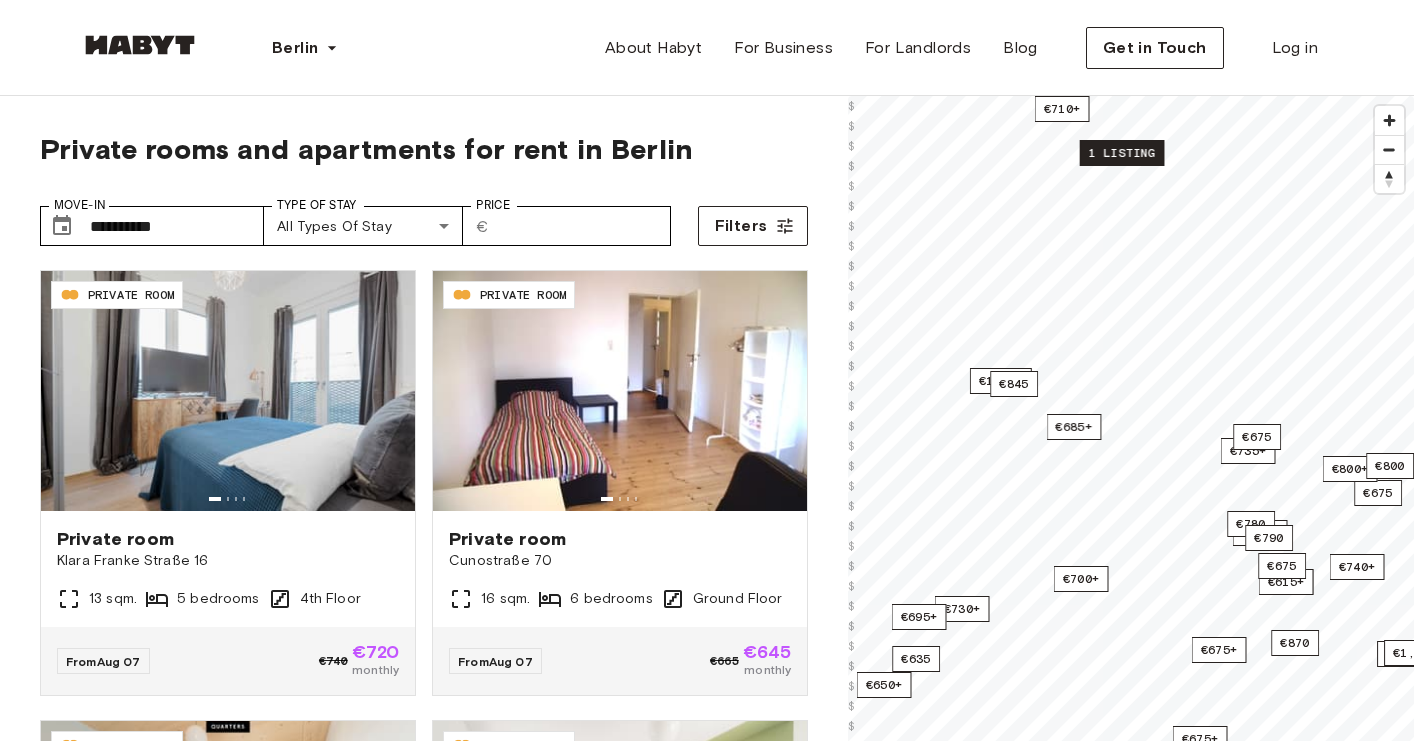 click on "1 listing" at bounding box center [1122, 153] 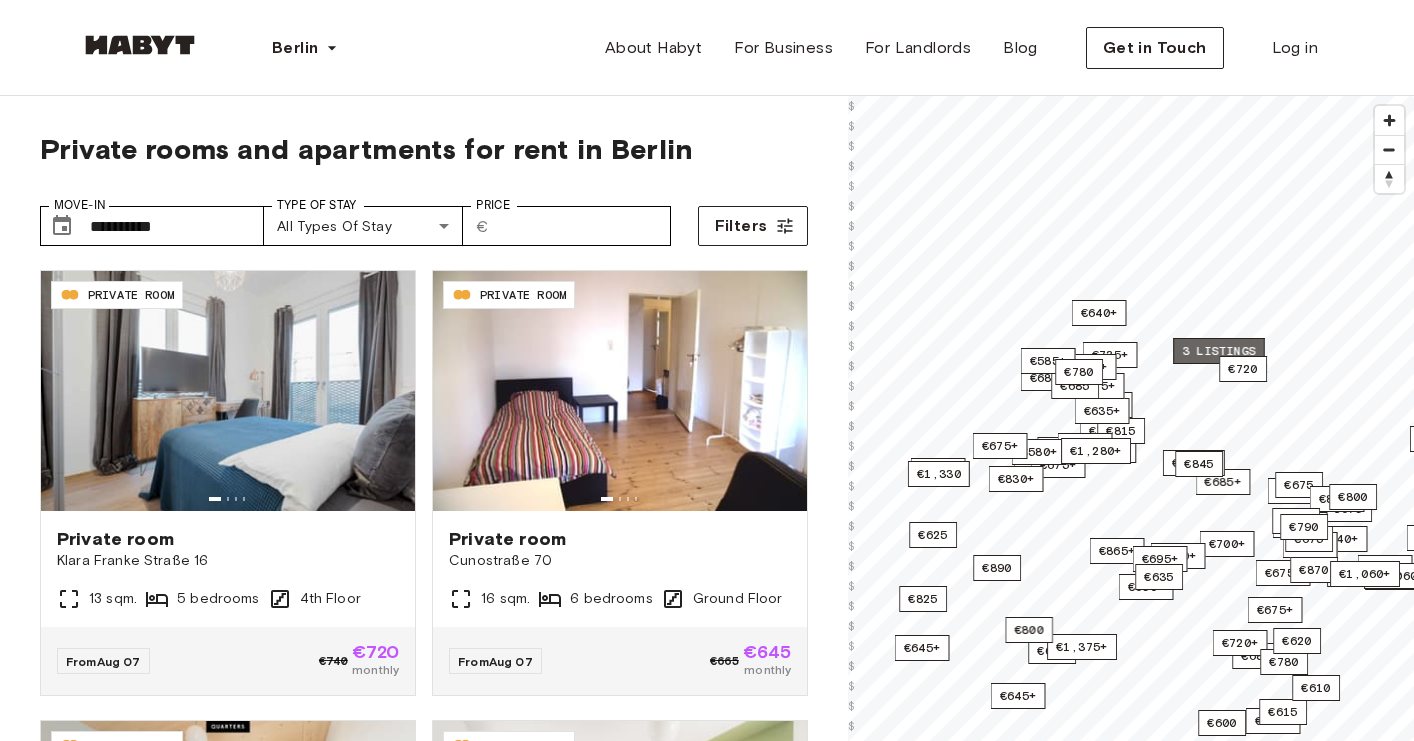 click on "3 listings" at bounding box center [1219, 351] 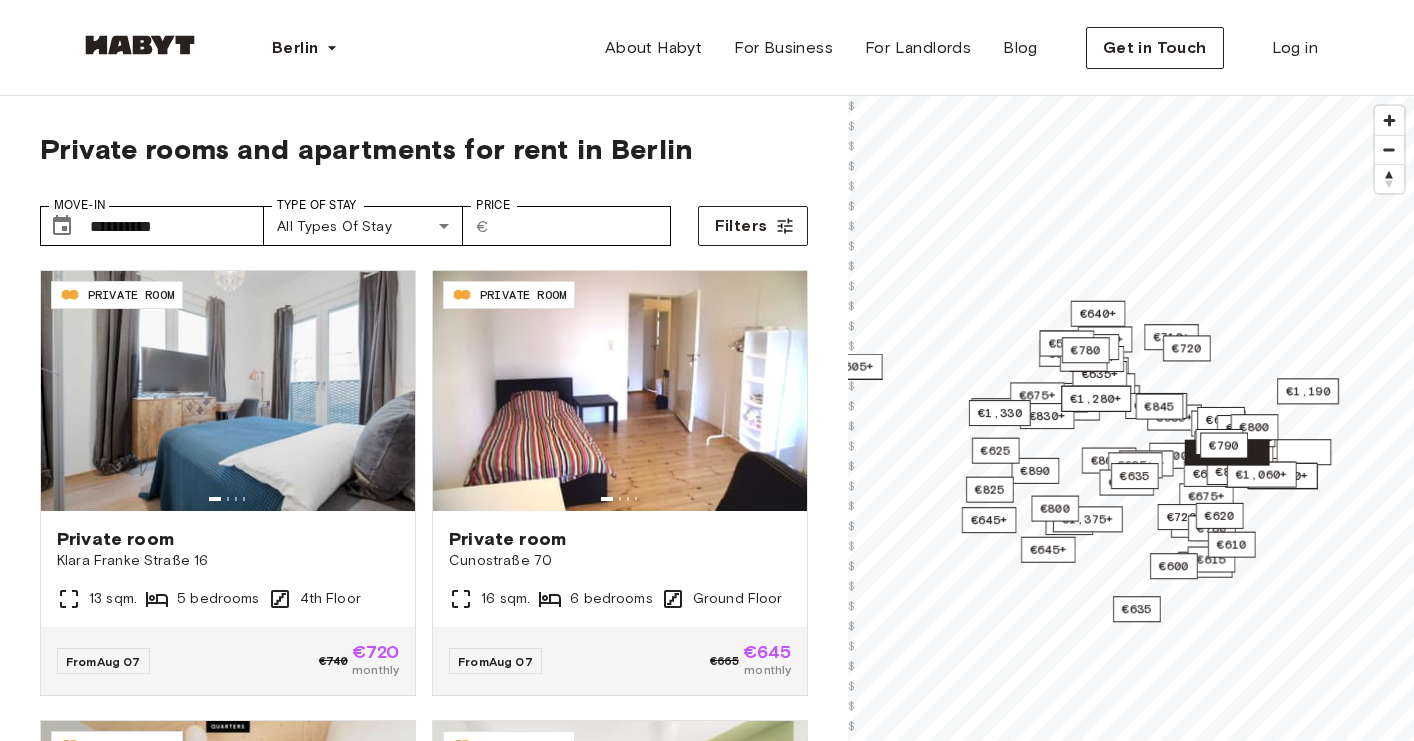 drag, startPoint x: 1333, startPoint y: 466, endPoint x: 1194, endPoint y: 398, distance: 154.74171 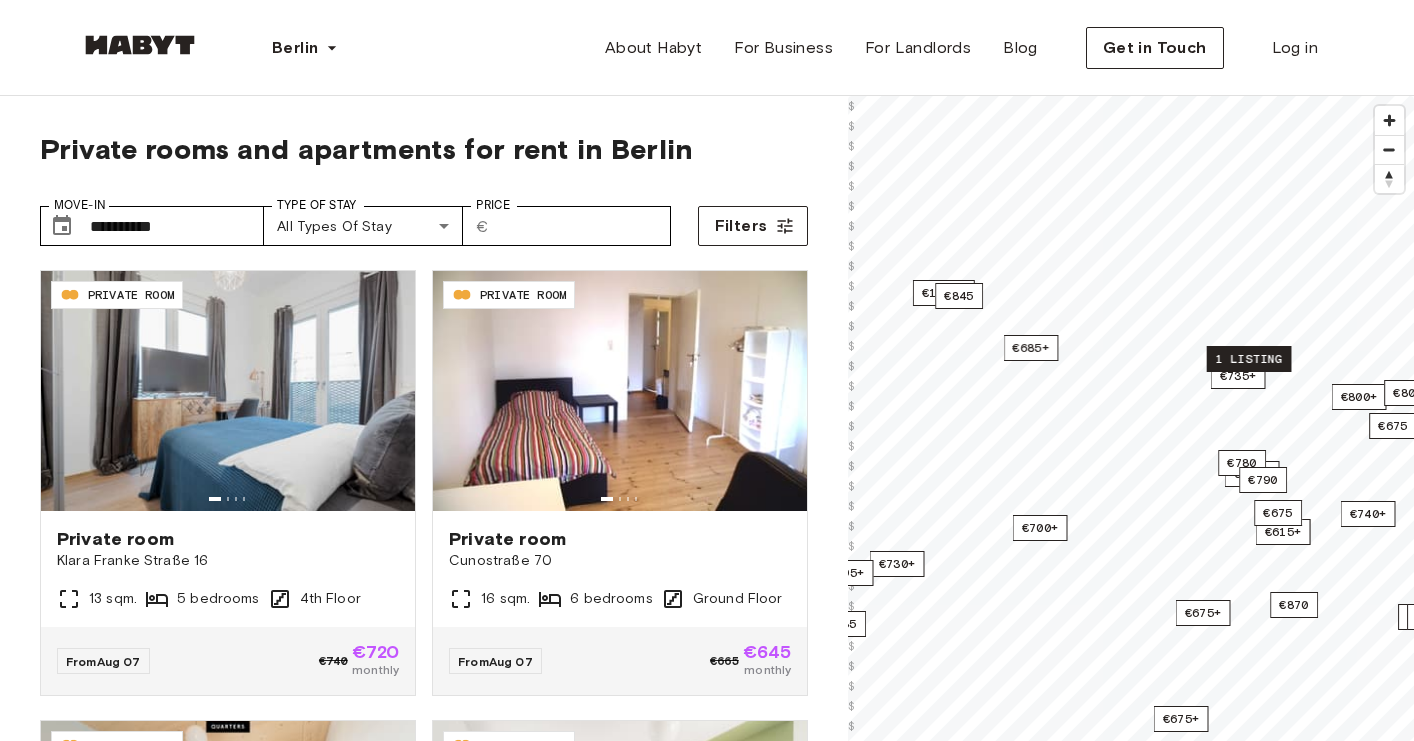 click on "1 listing" at bounding box center [1249, 359] 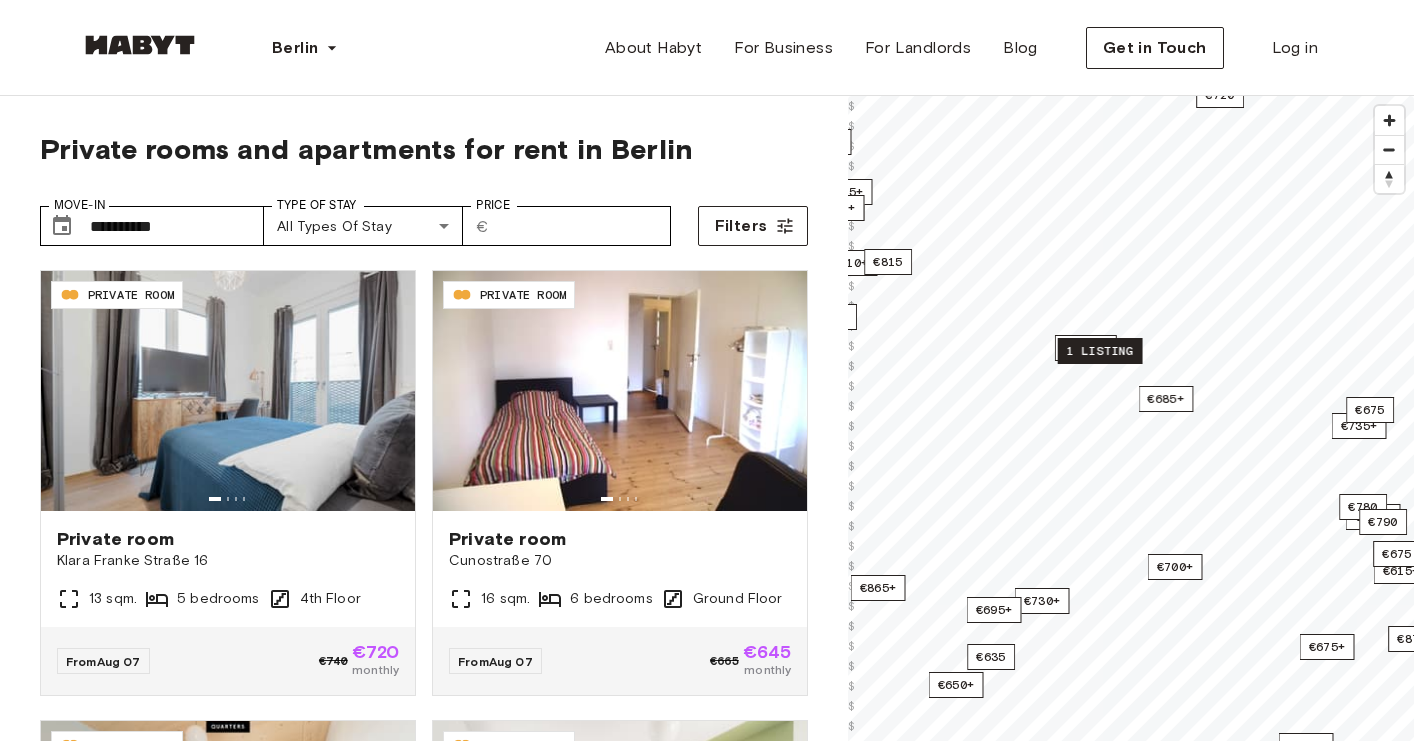 click on "1 listing" at bounding box center [1100, 351] 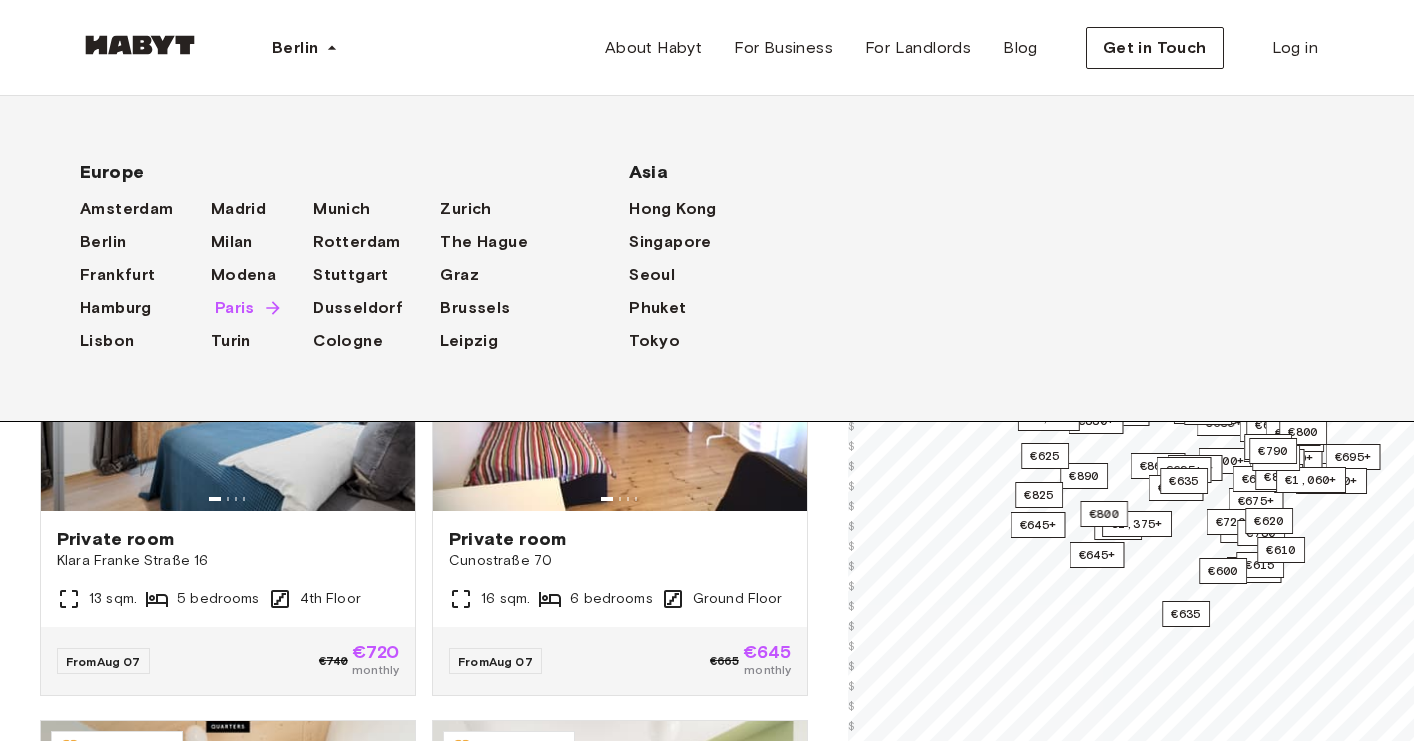 click on "Paris" at bounding box center [235, 308] 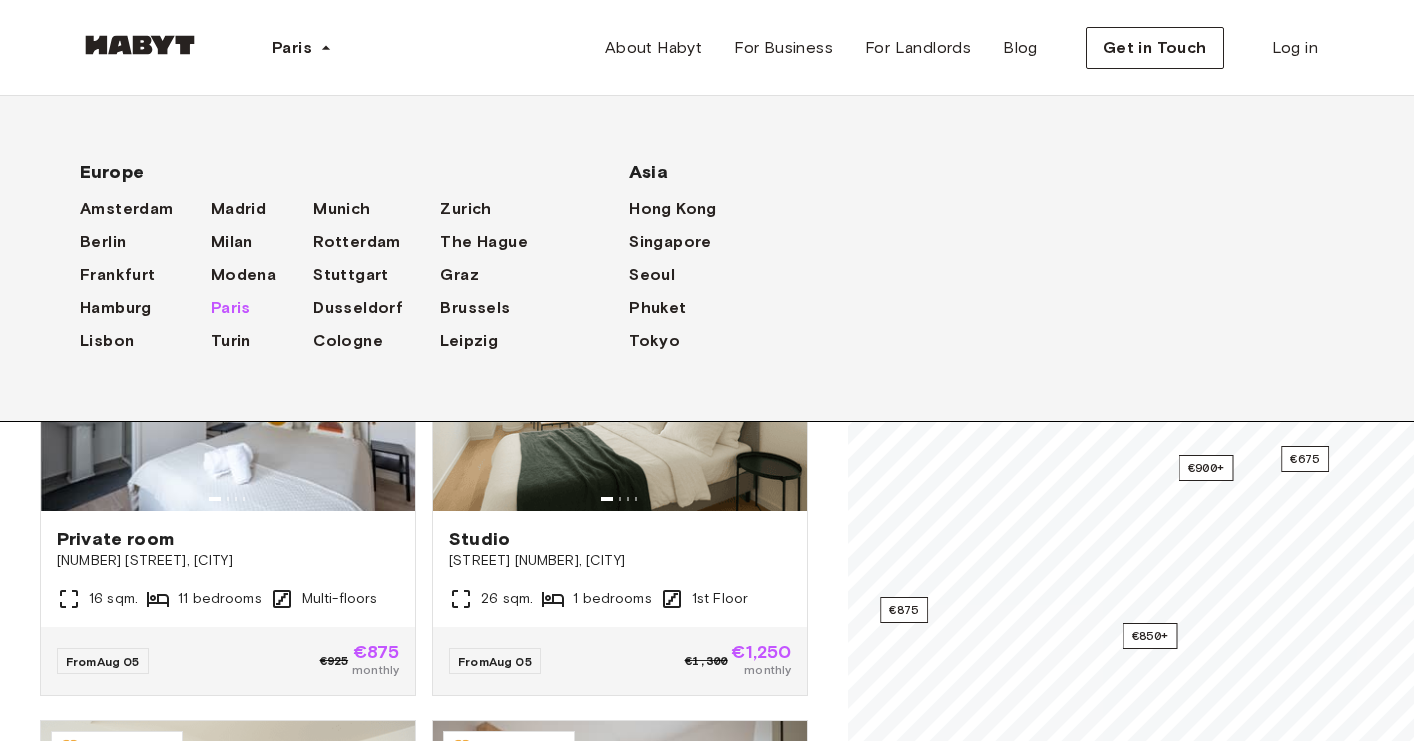 scroll, scrollTop: 0, scrollLeft: 0, axis: both 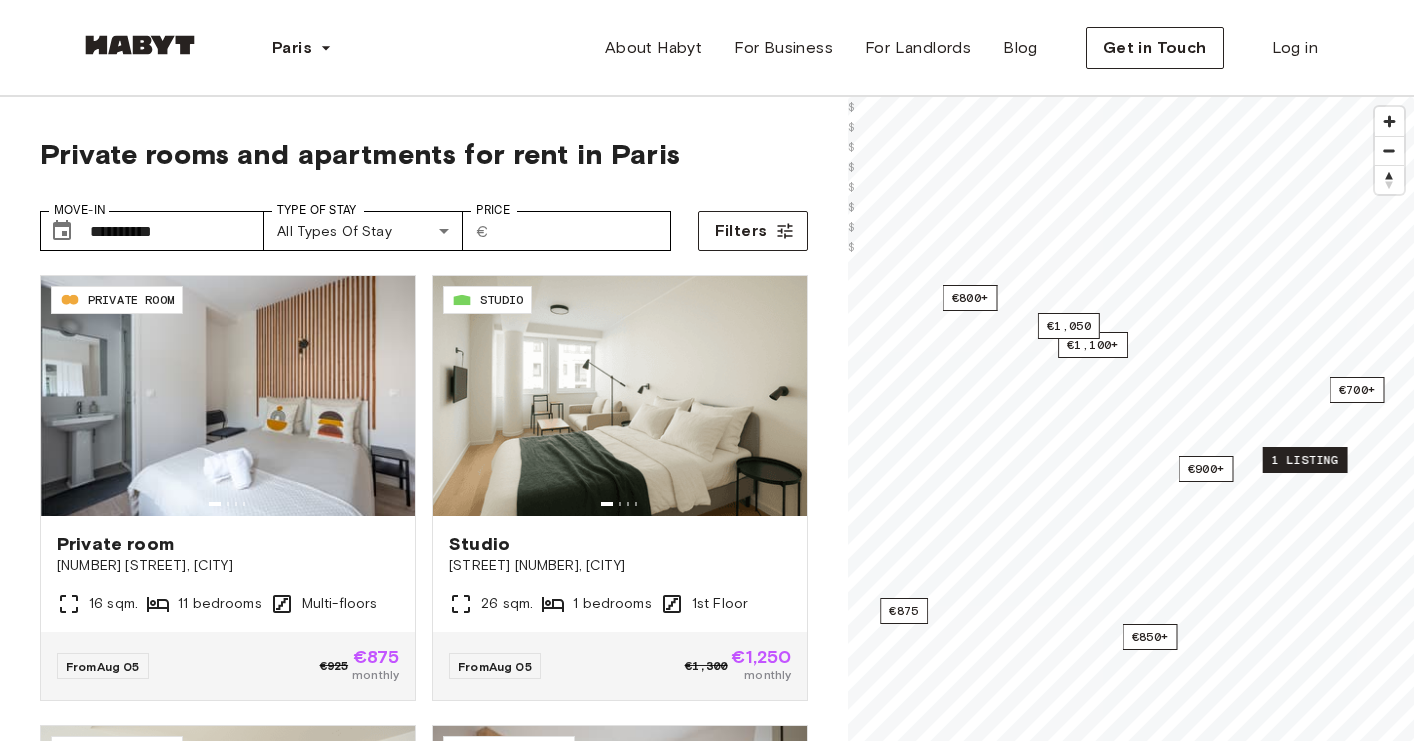 click on "1 listing" at bounding box center [1305, 460] 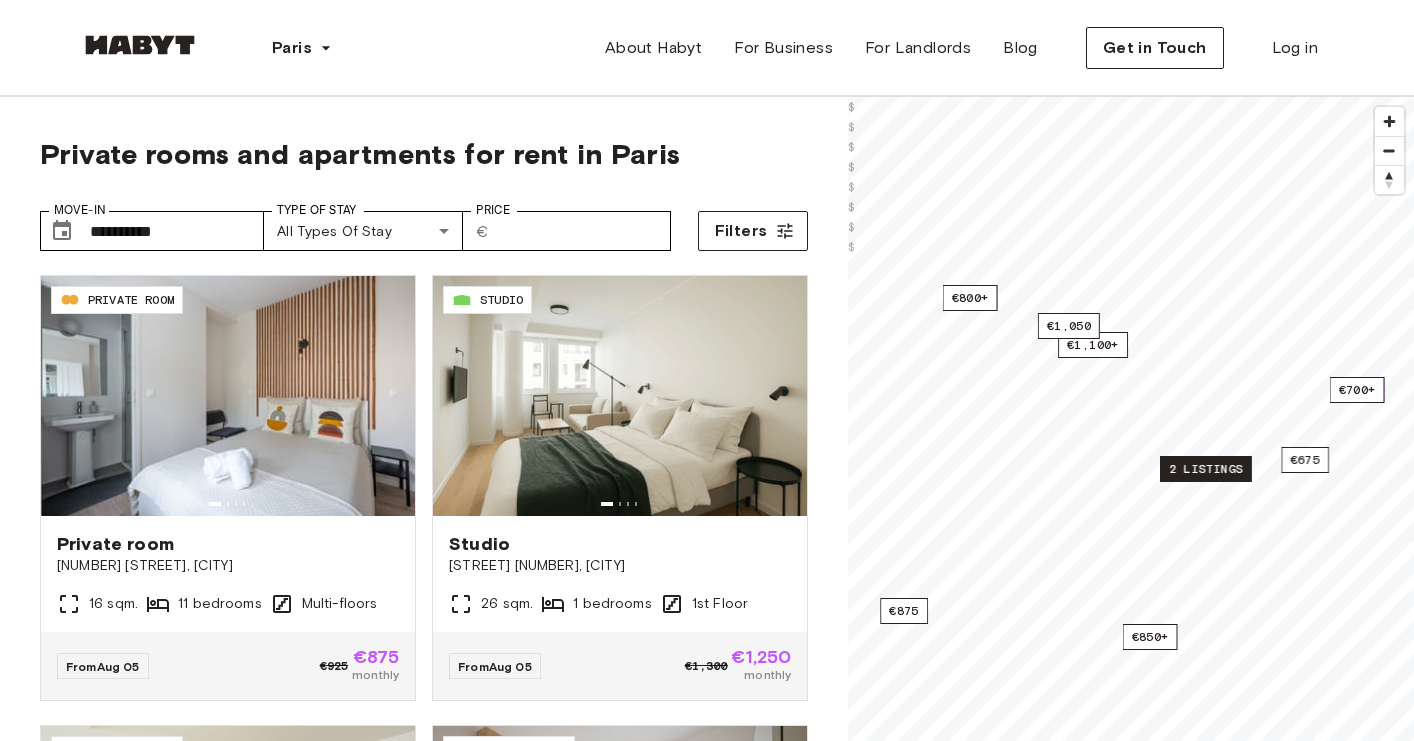 click on "2 listings" at bounding box center [1206, 469] 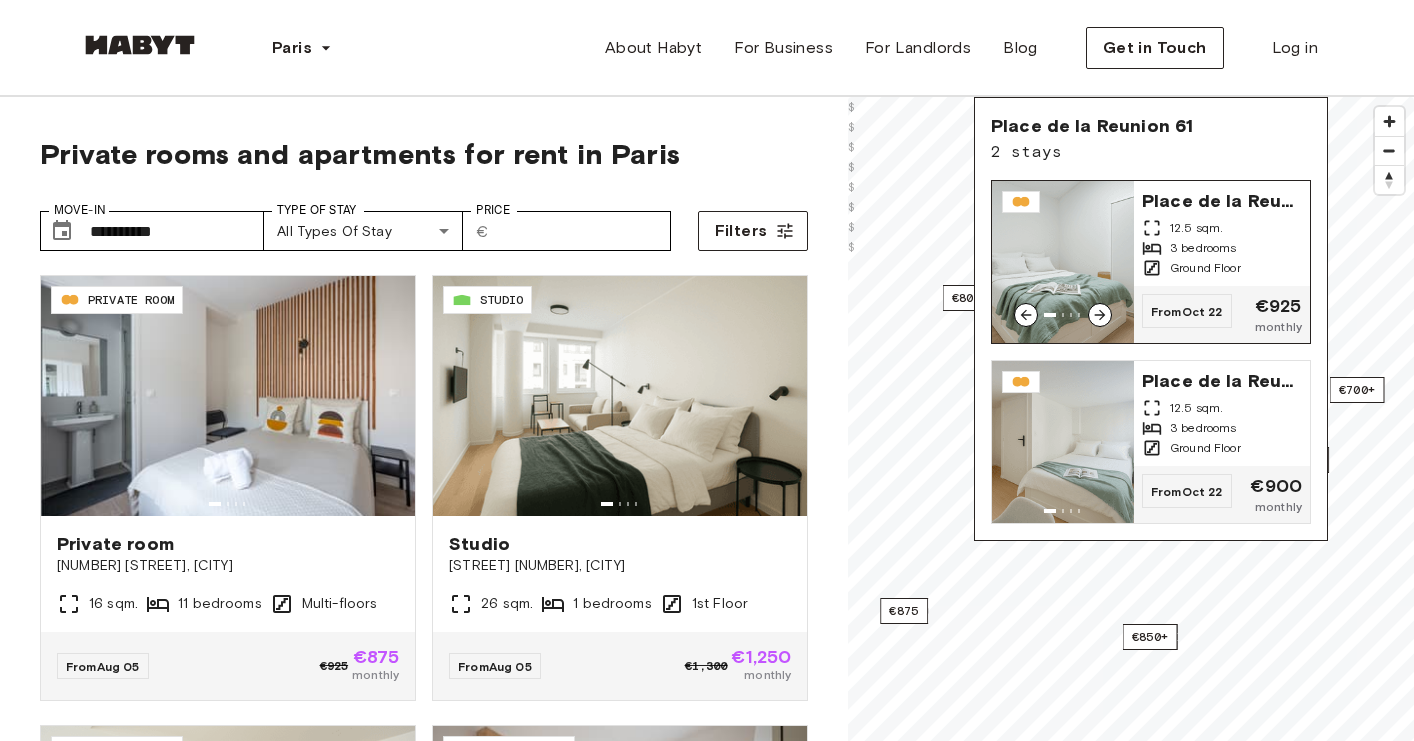 click 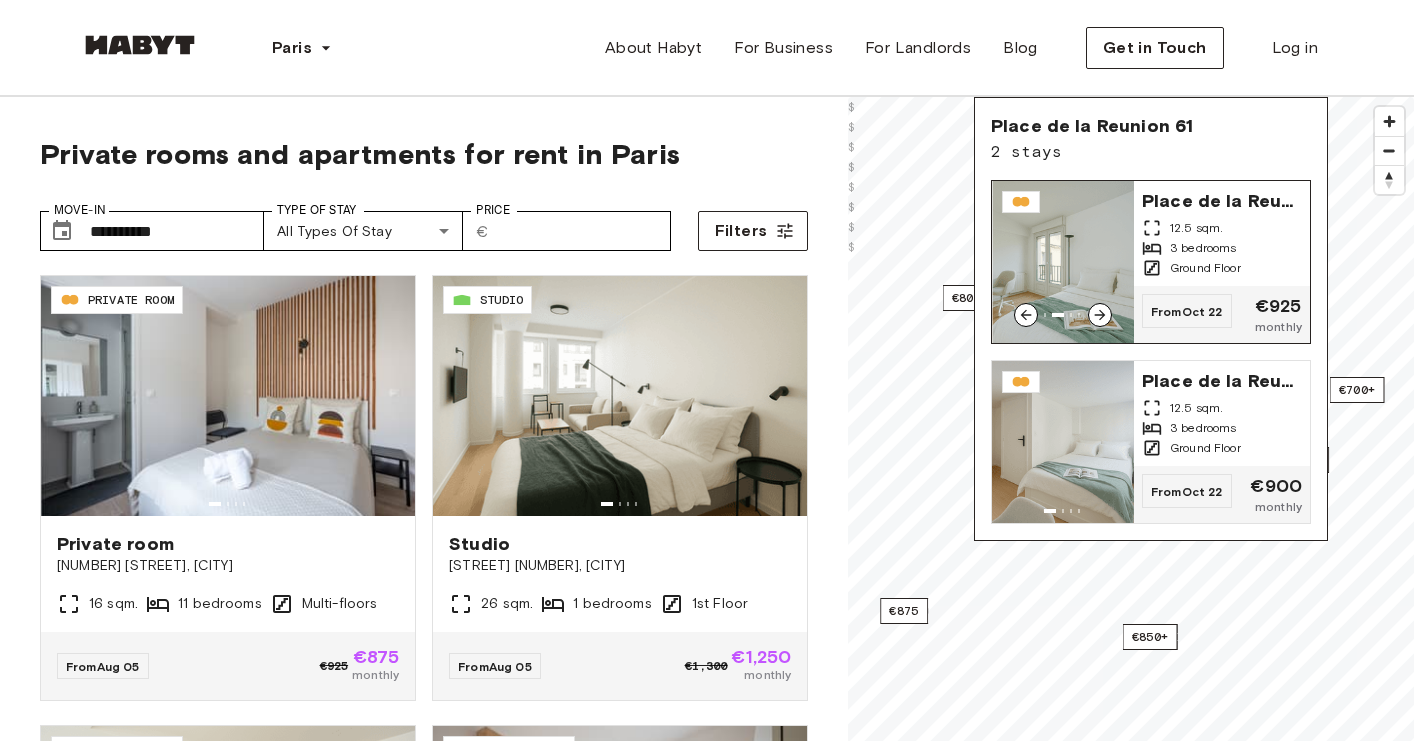 click 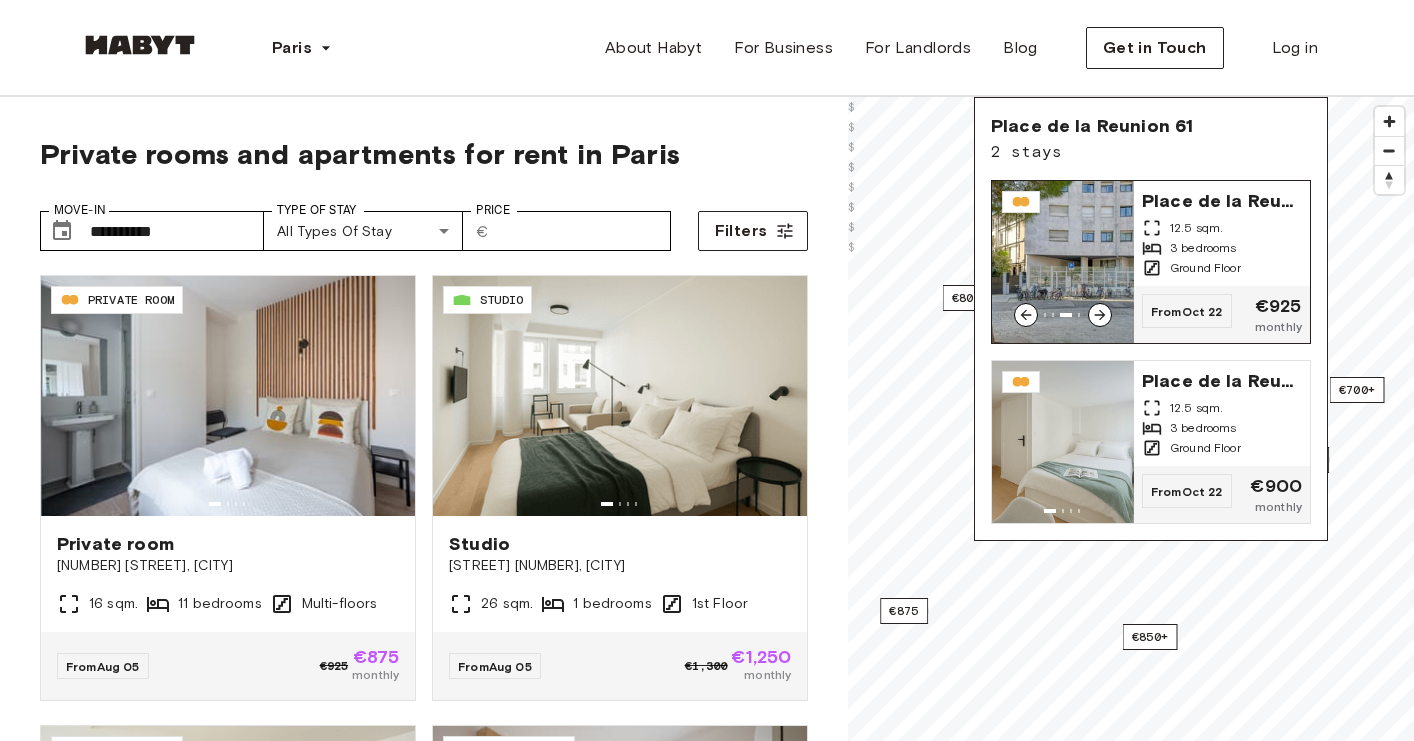 click 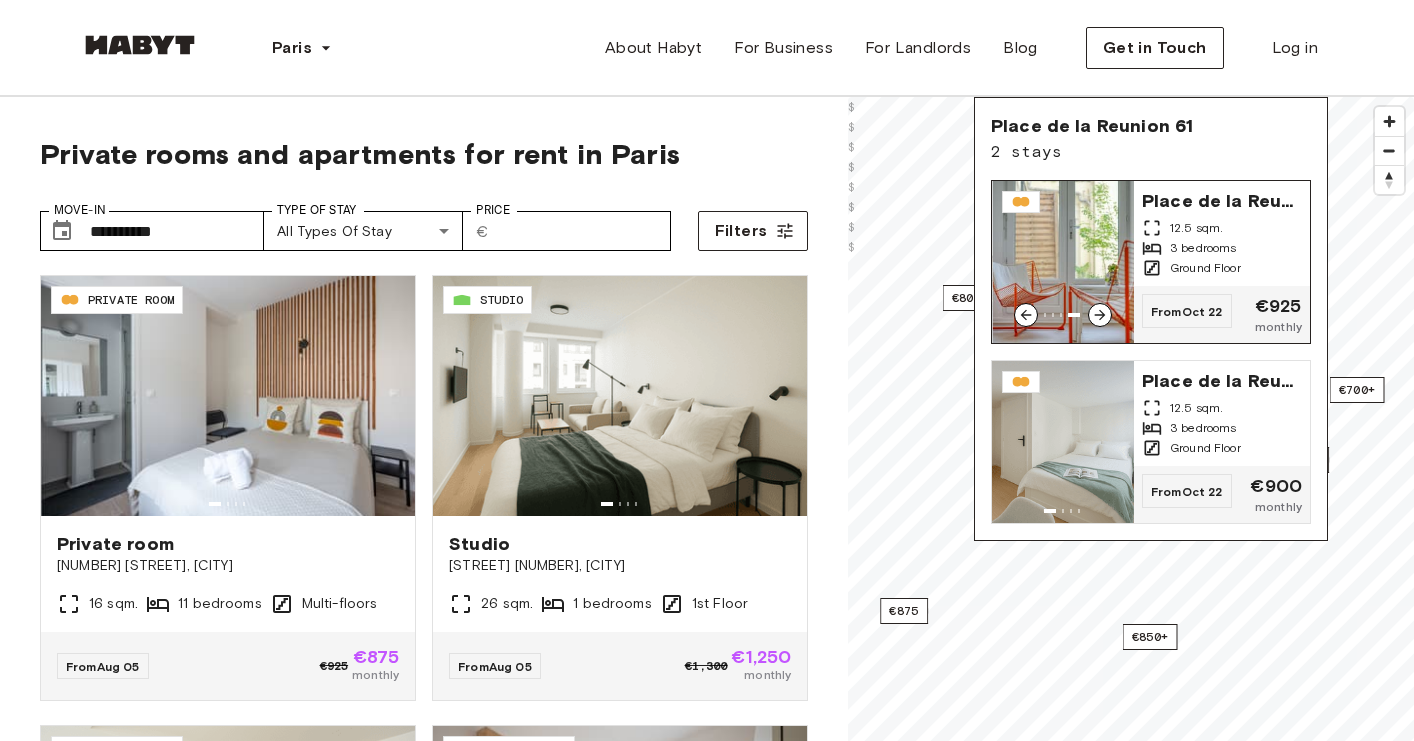 click 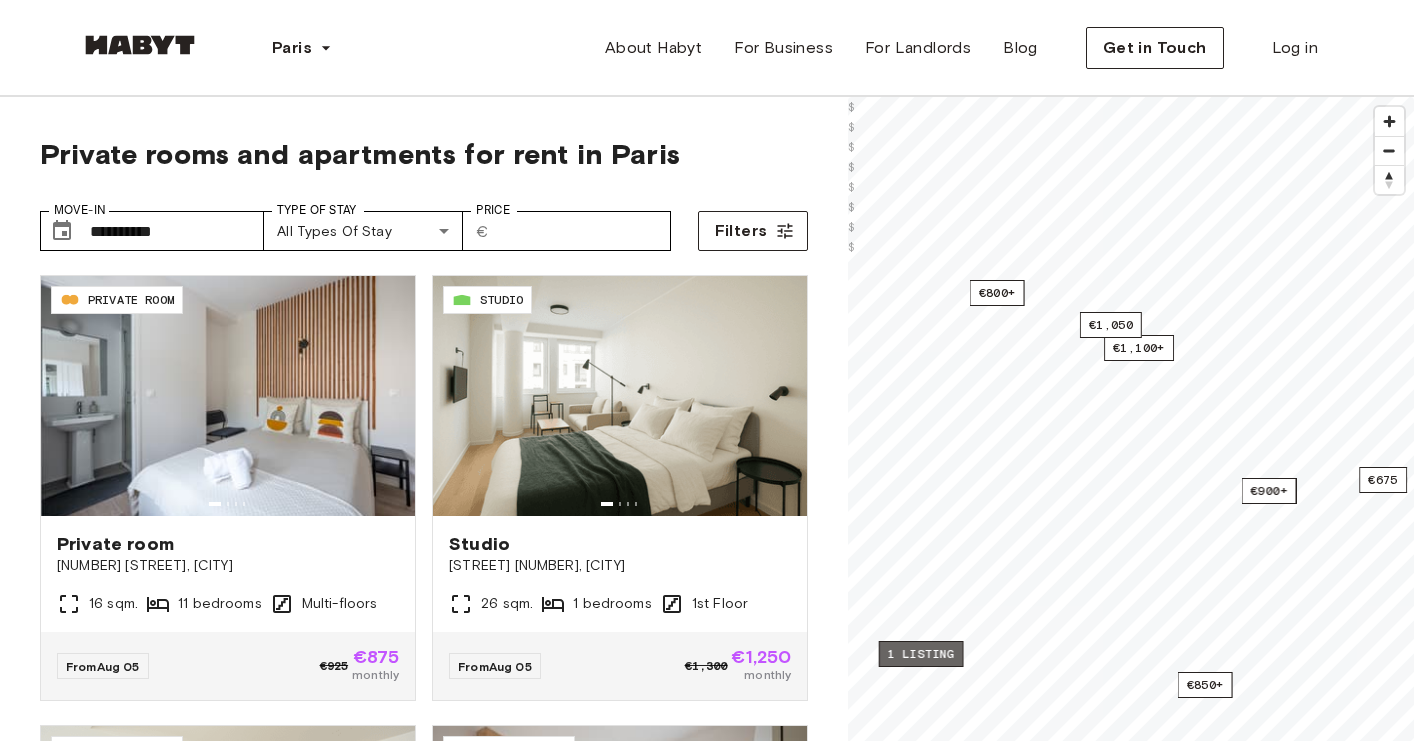 click on "1 listing" at bounding box center (921, 654) 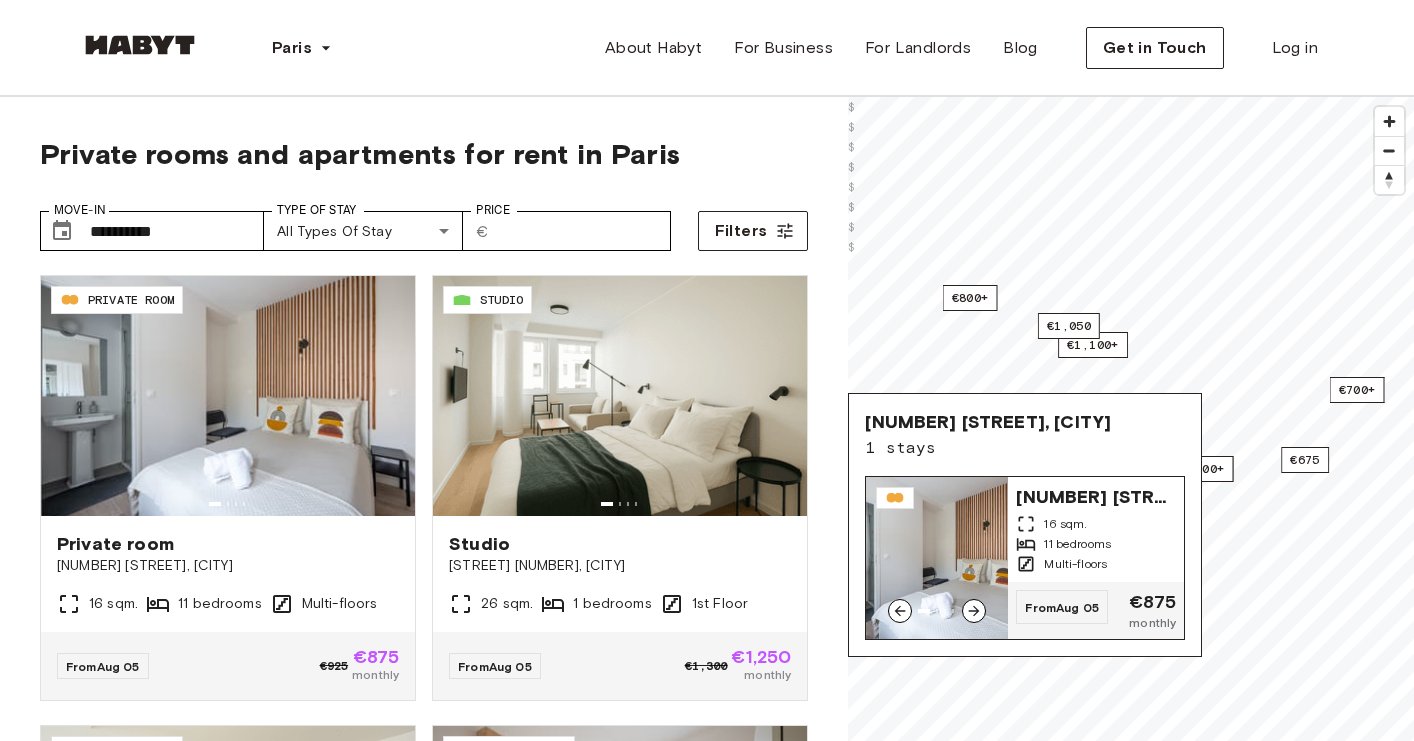 click 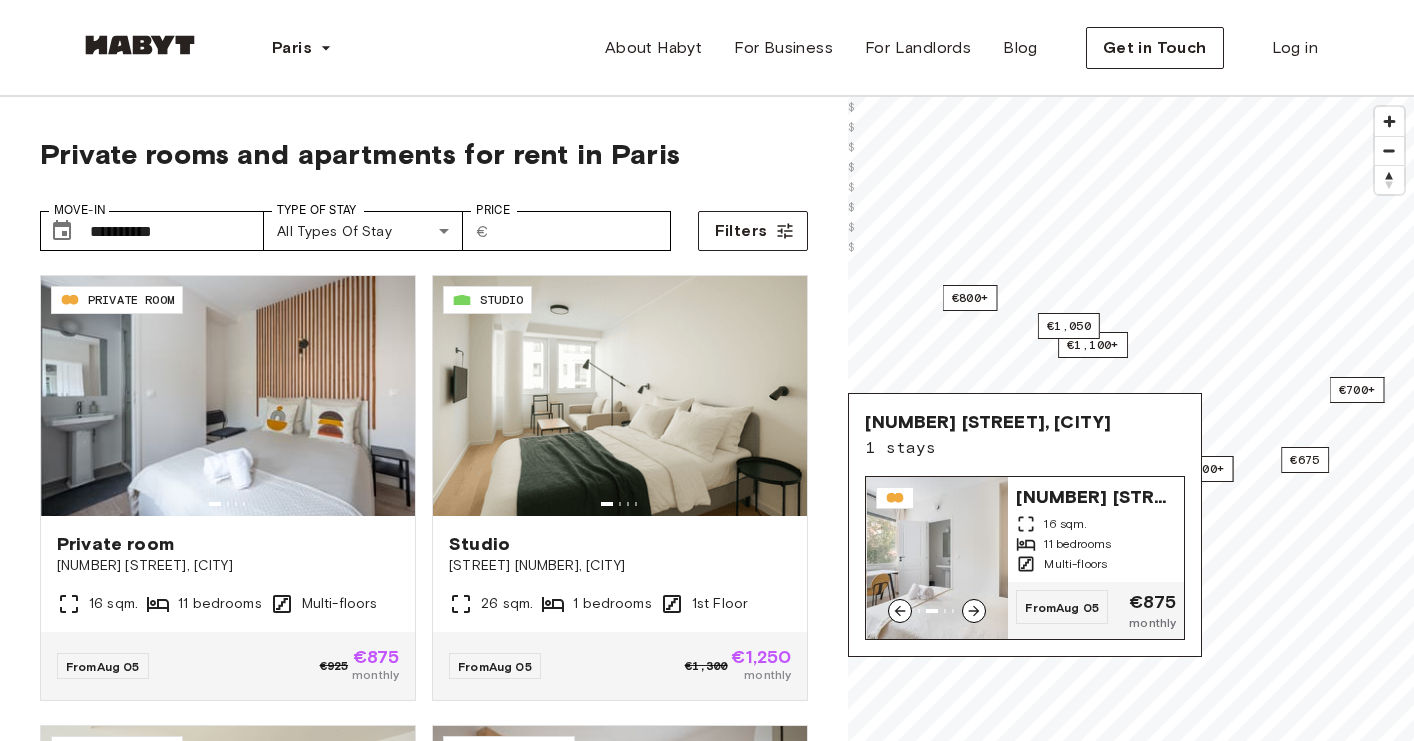 click 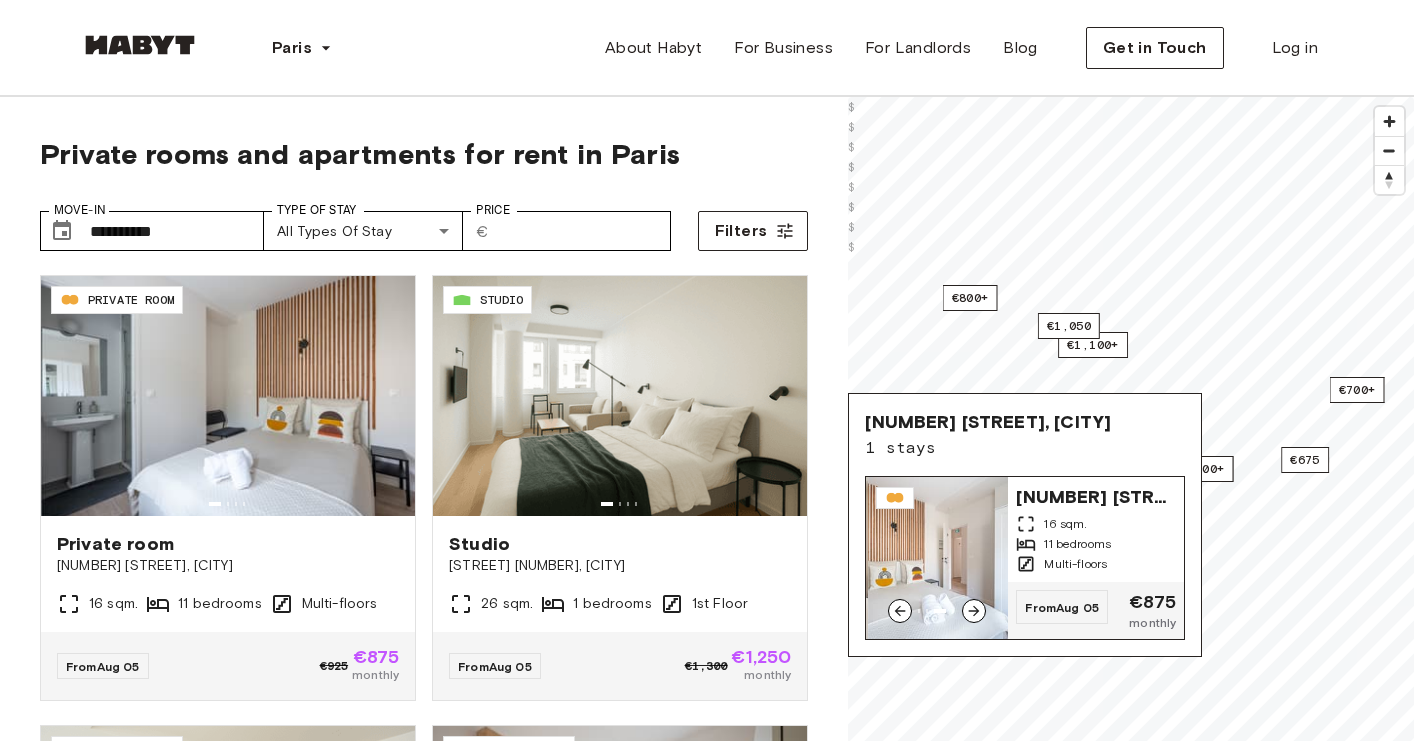 click 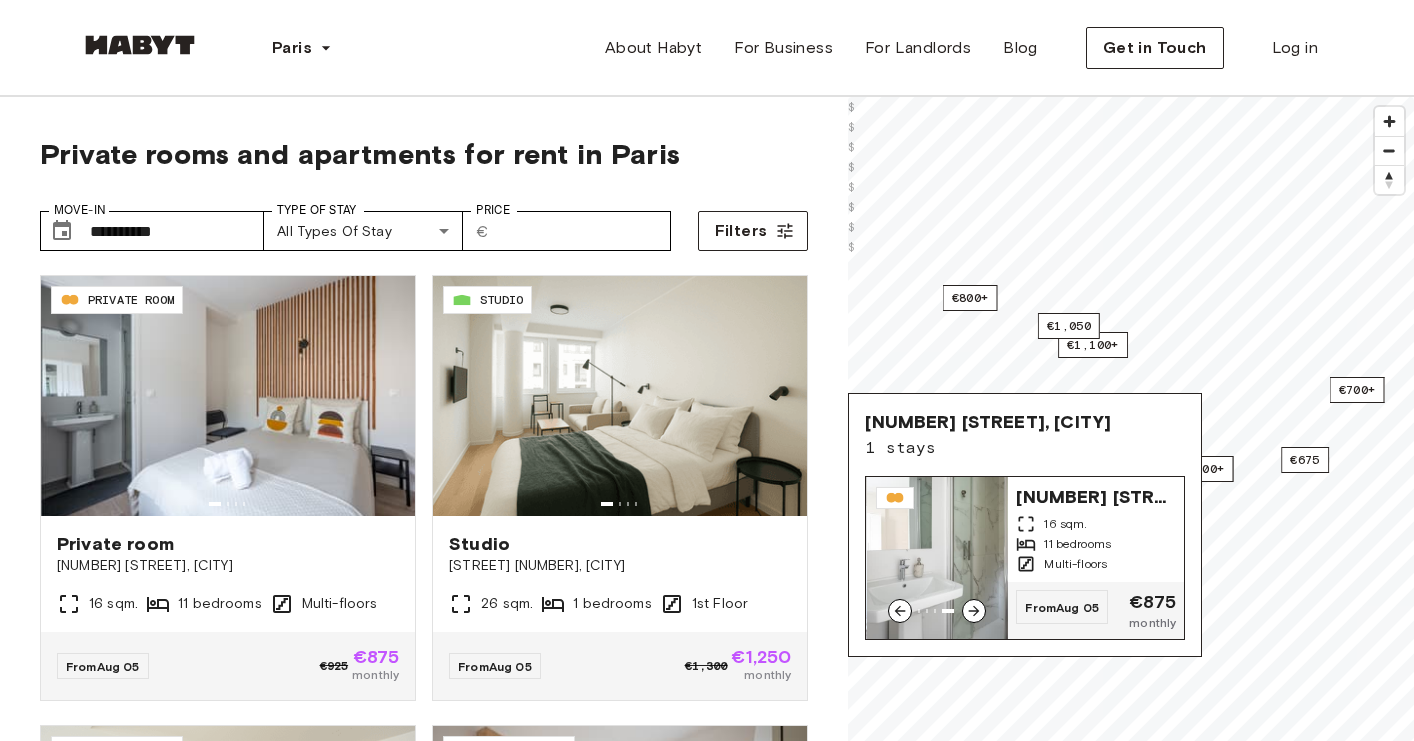 click 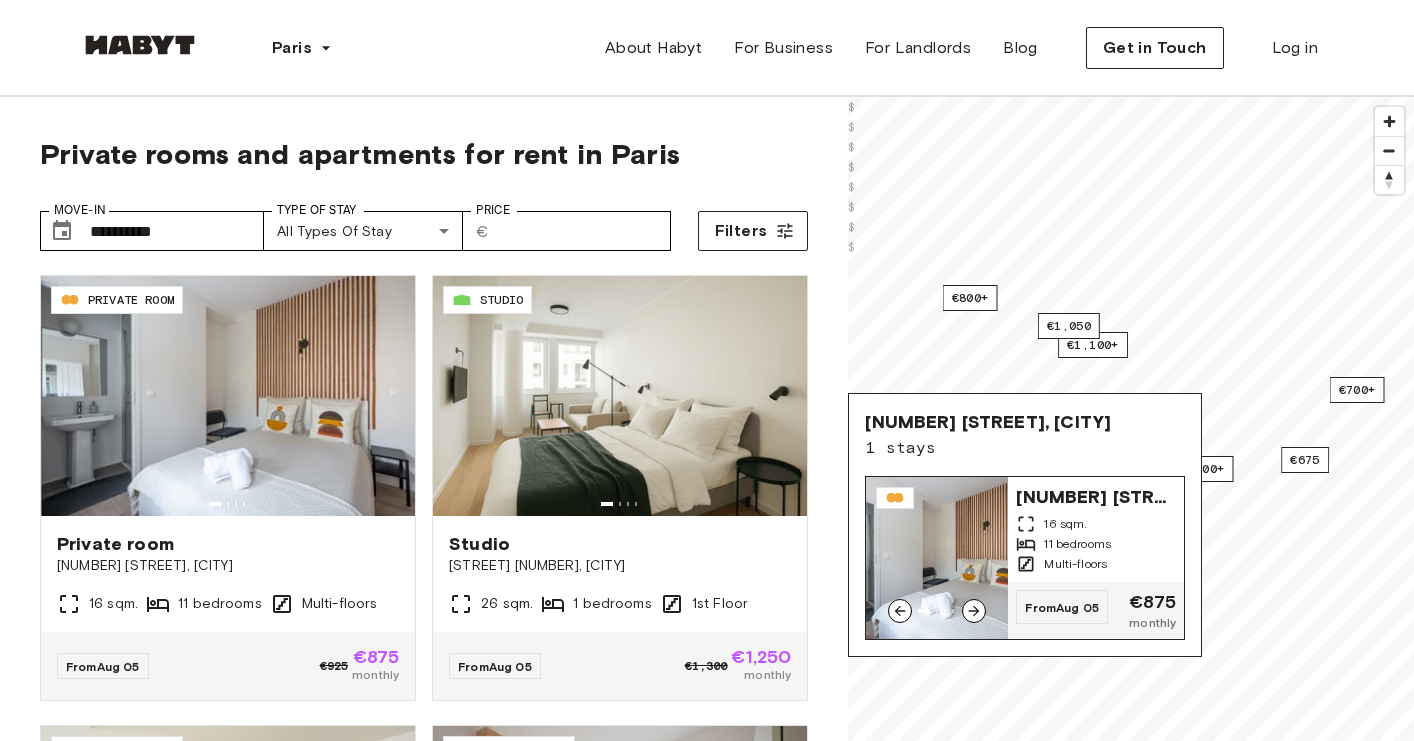 click 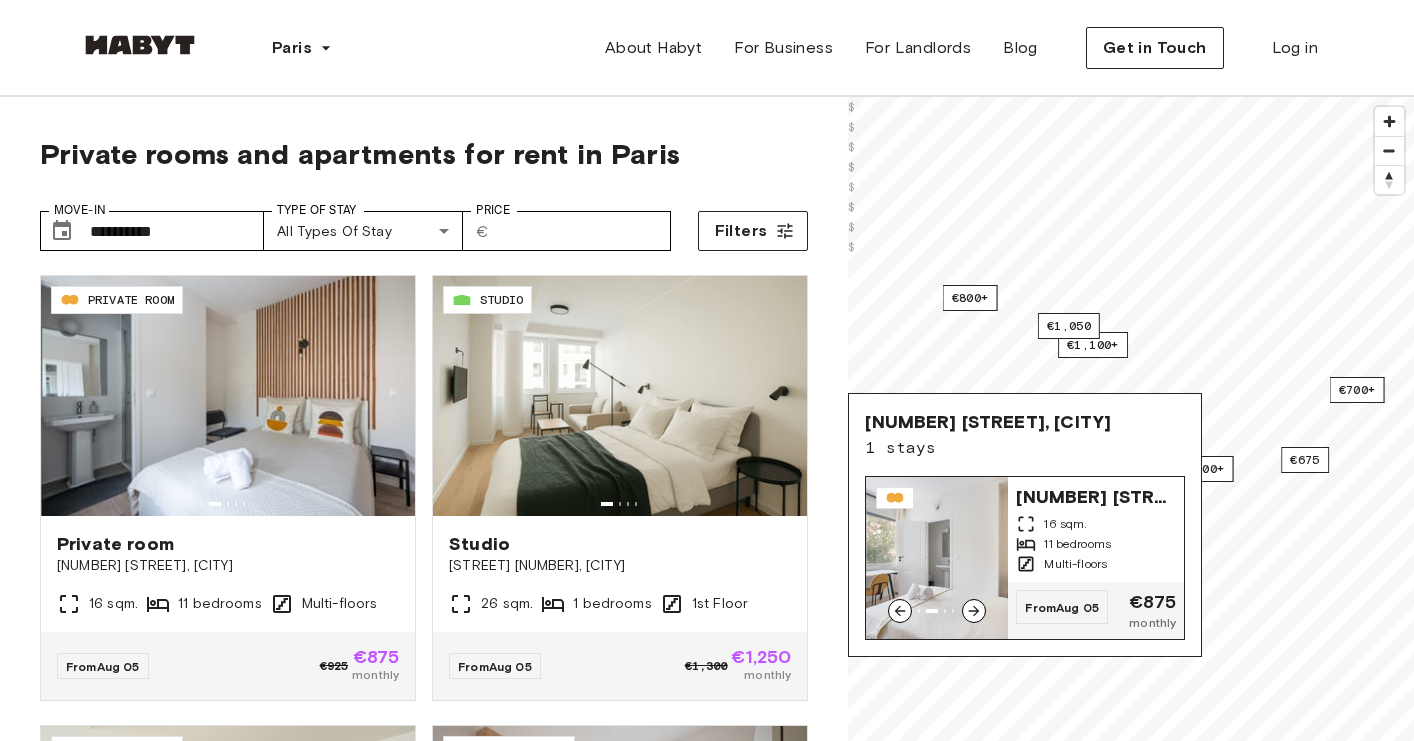 click 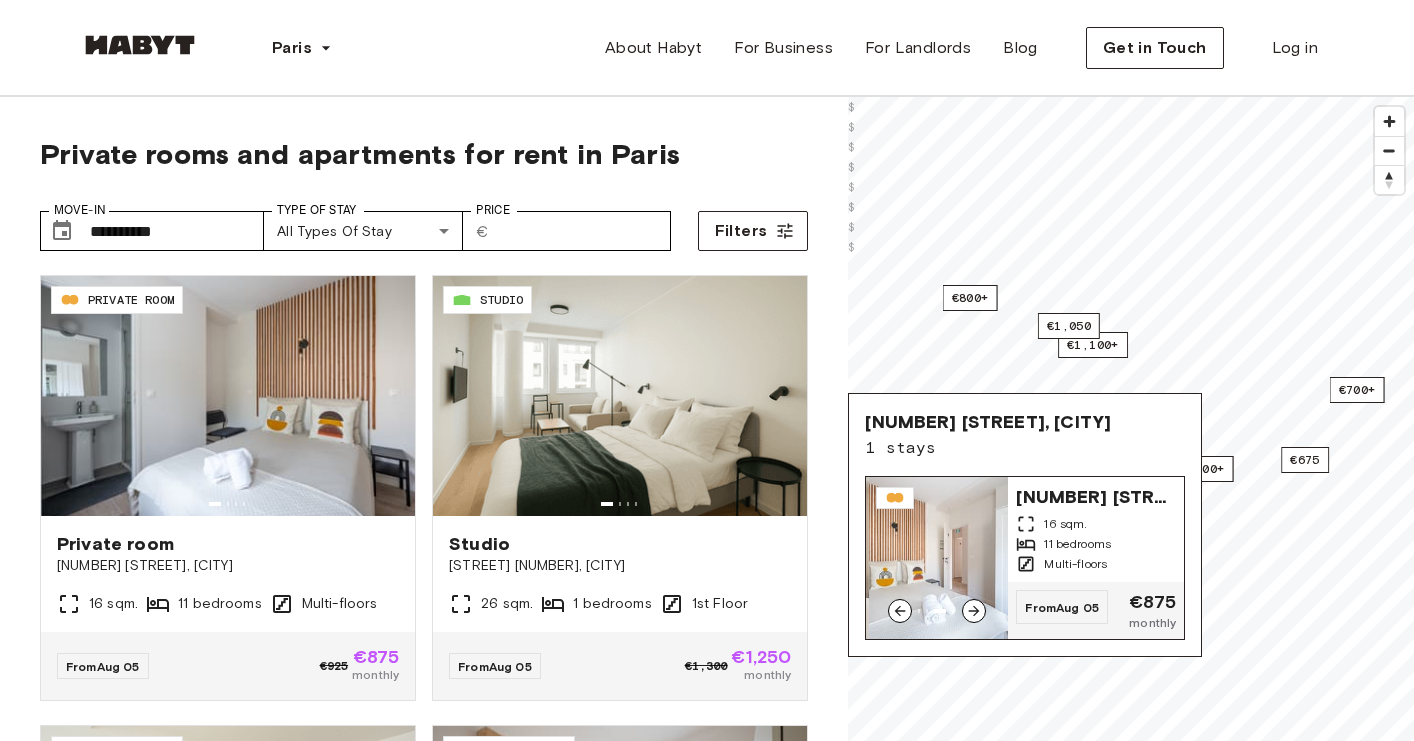 click 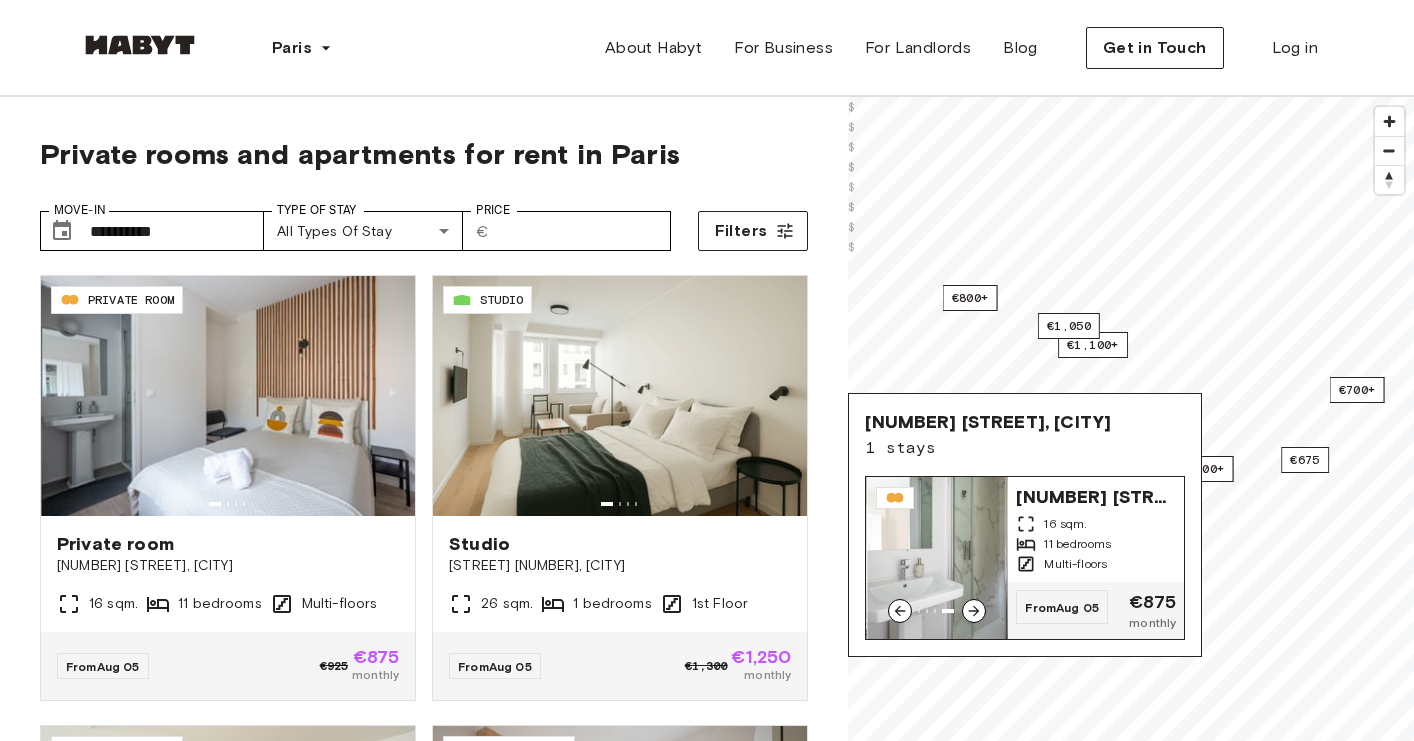 click 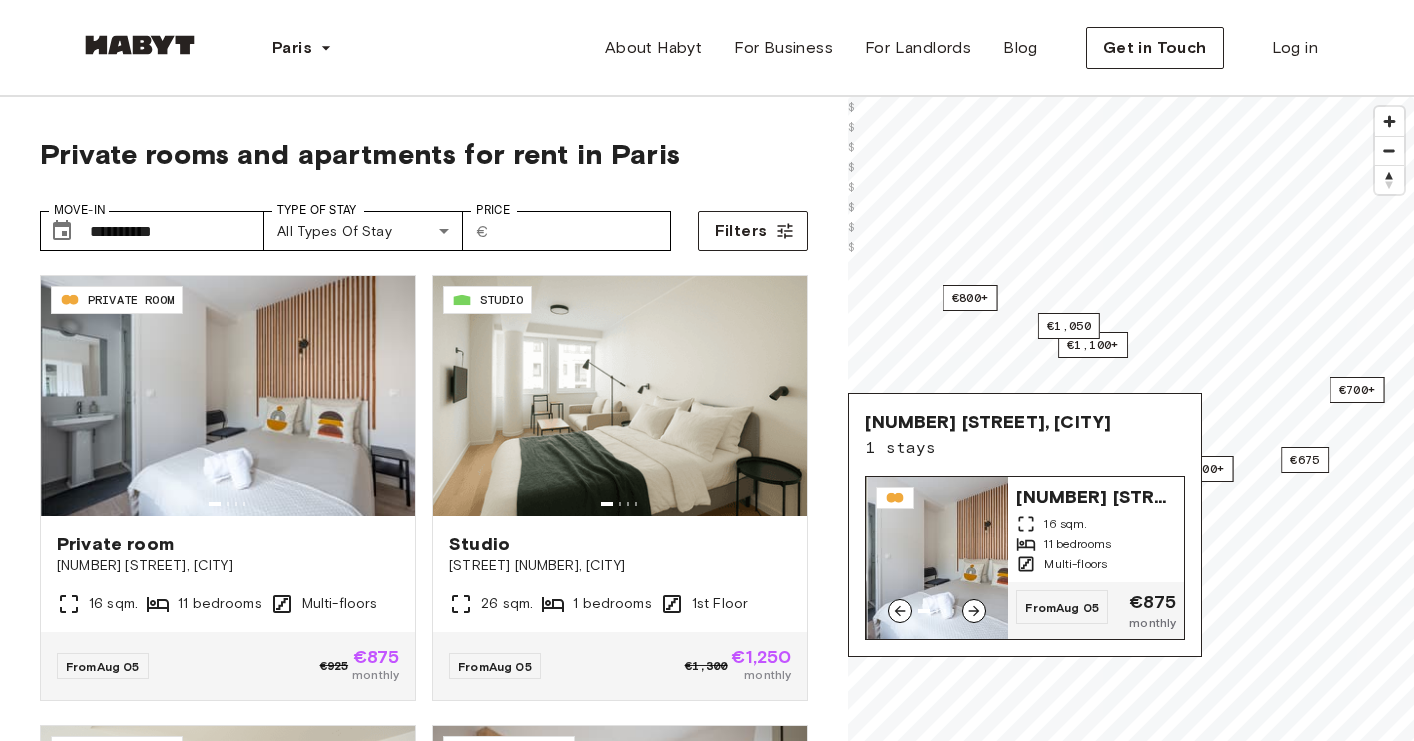click 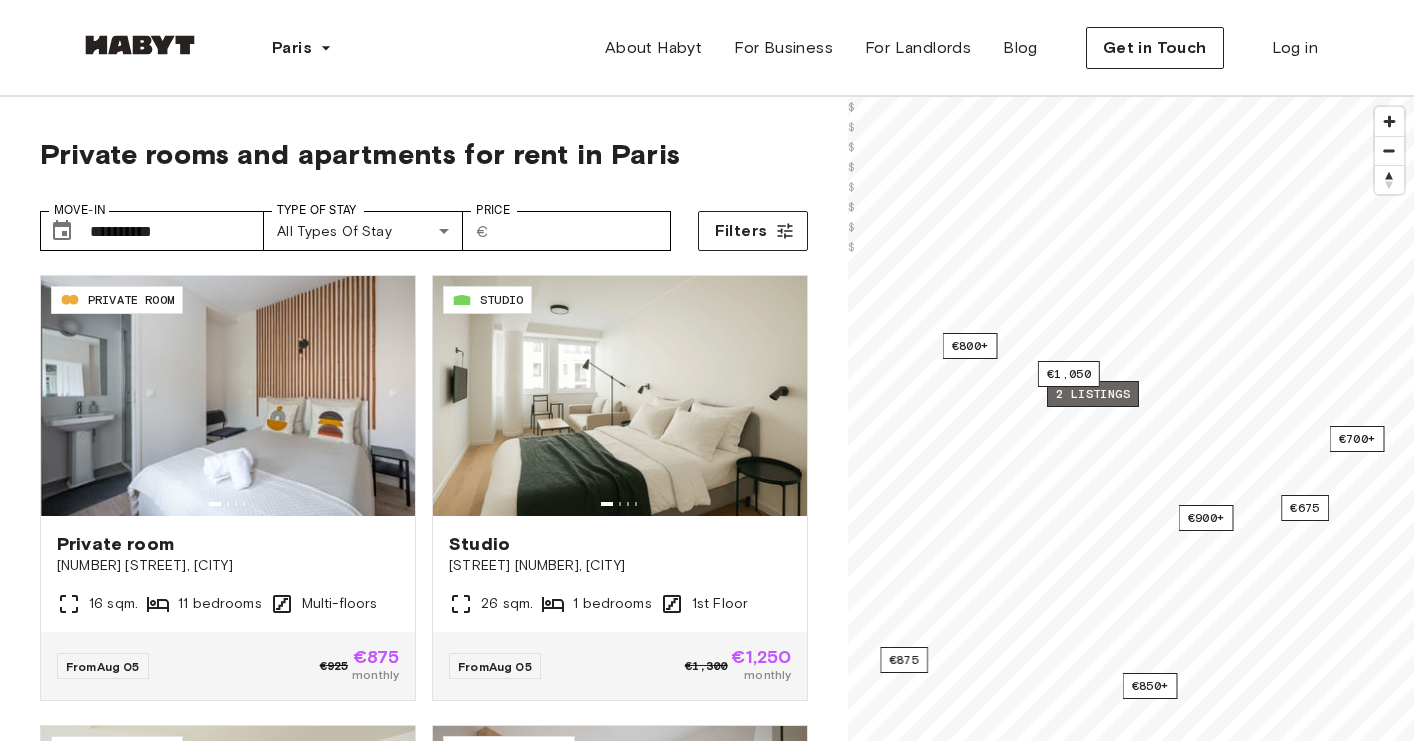 click on "2 listings" at bounding box center [1093, 394] 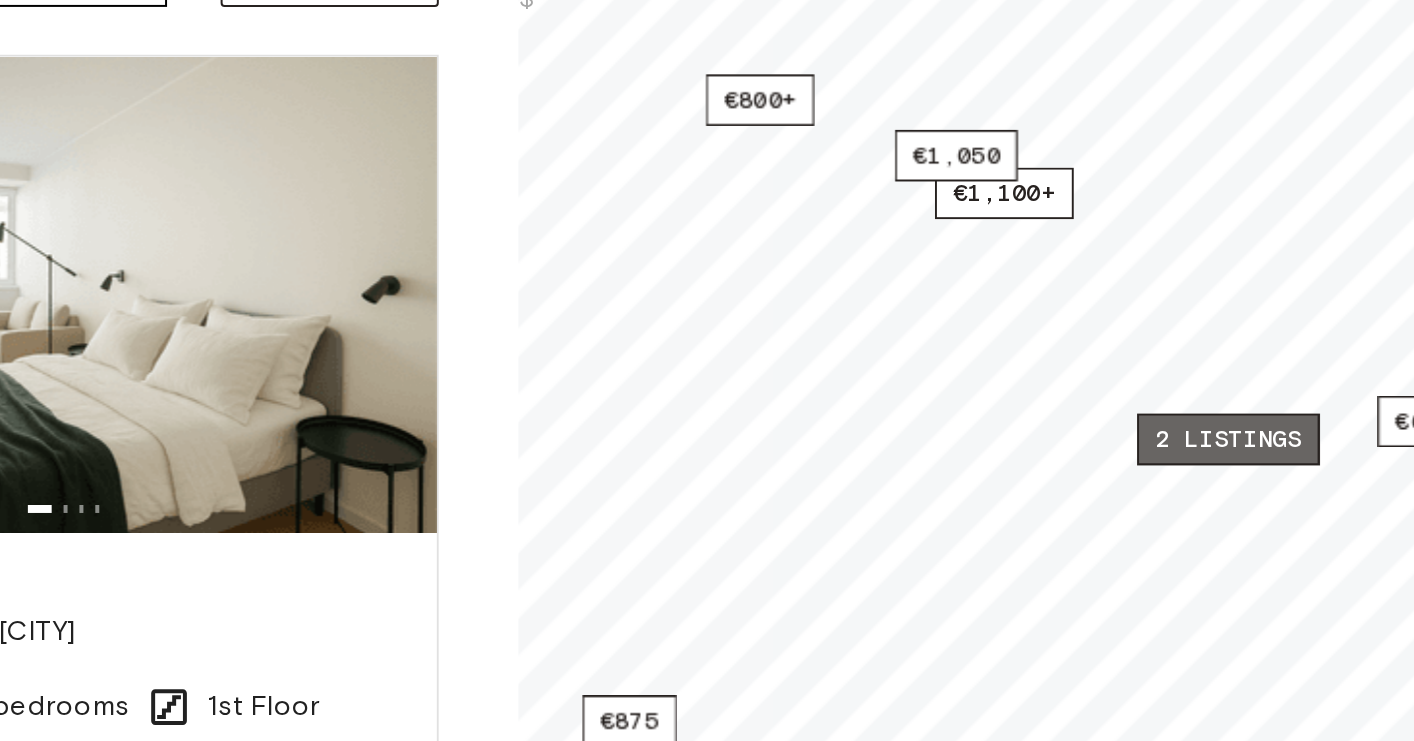 click on "2 listings" at bounding box center (1206, 469) 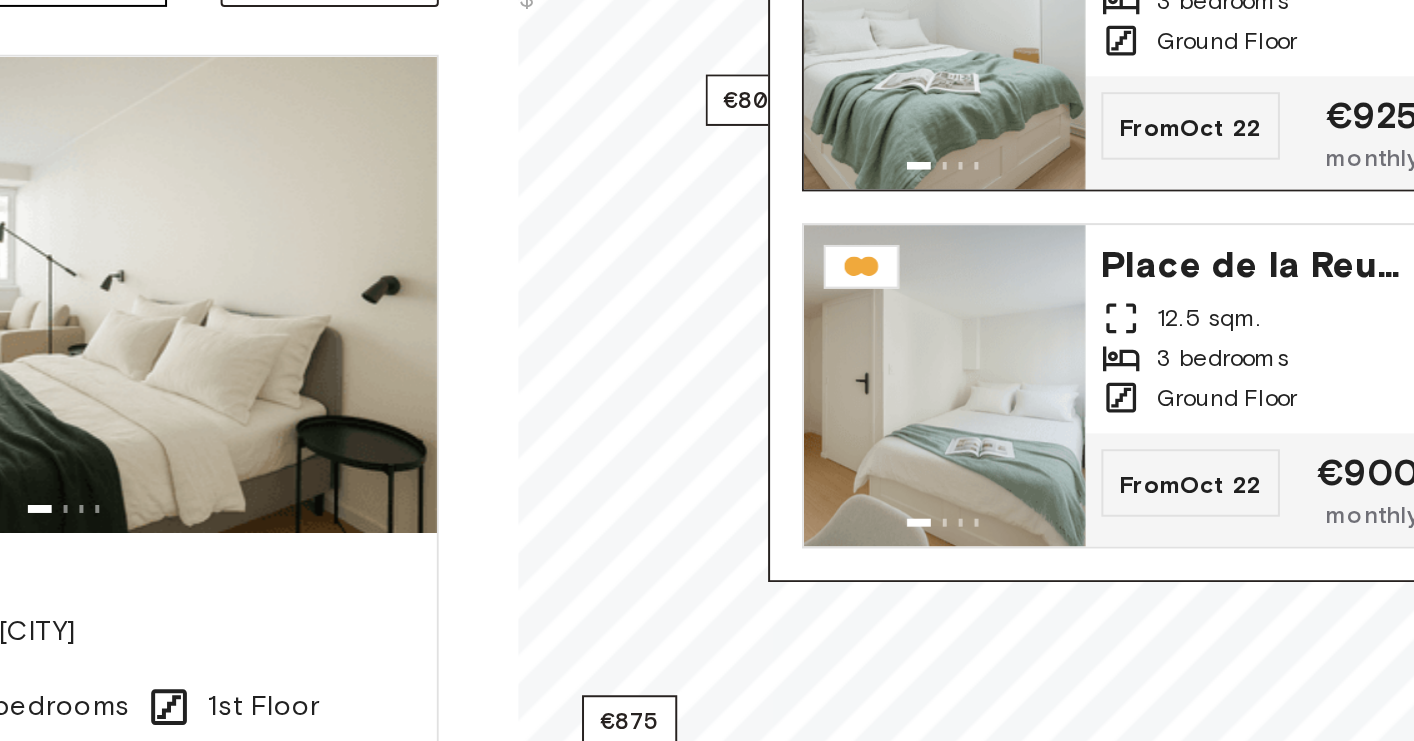 scroll, scrollTop: 74, scrollLeft: 0, axis: vertical 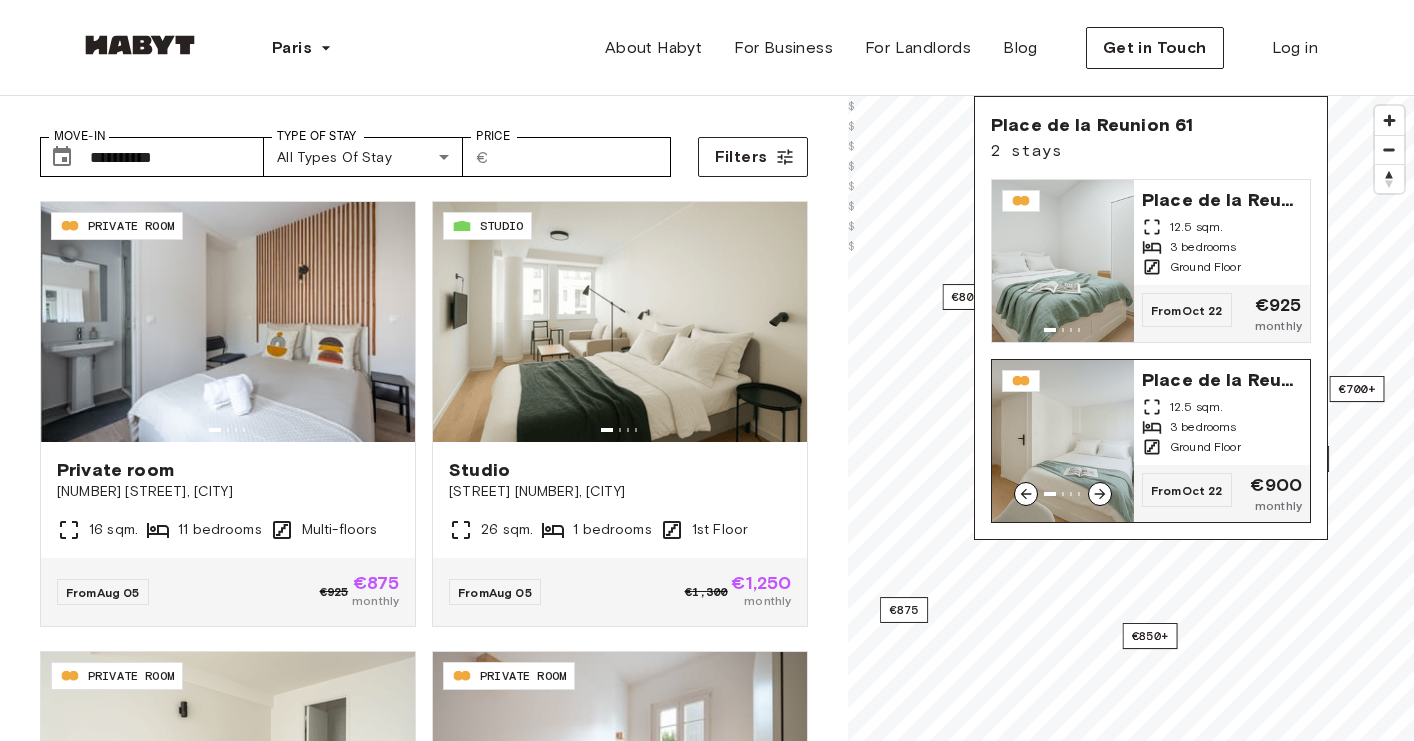 click 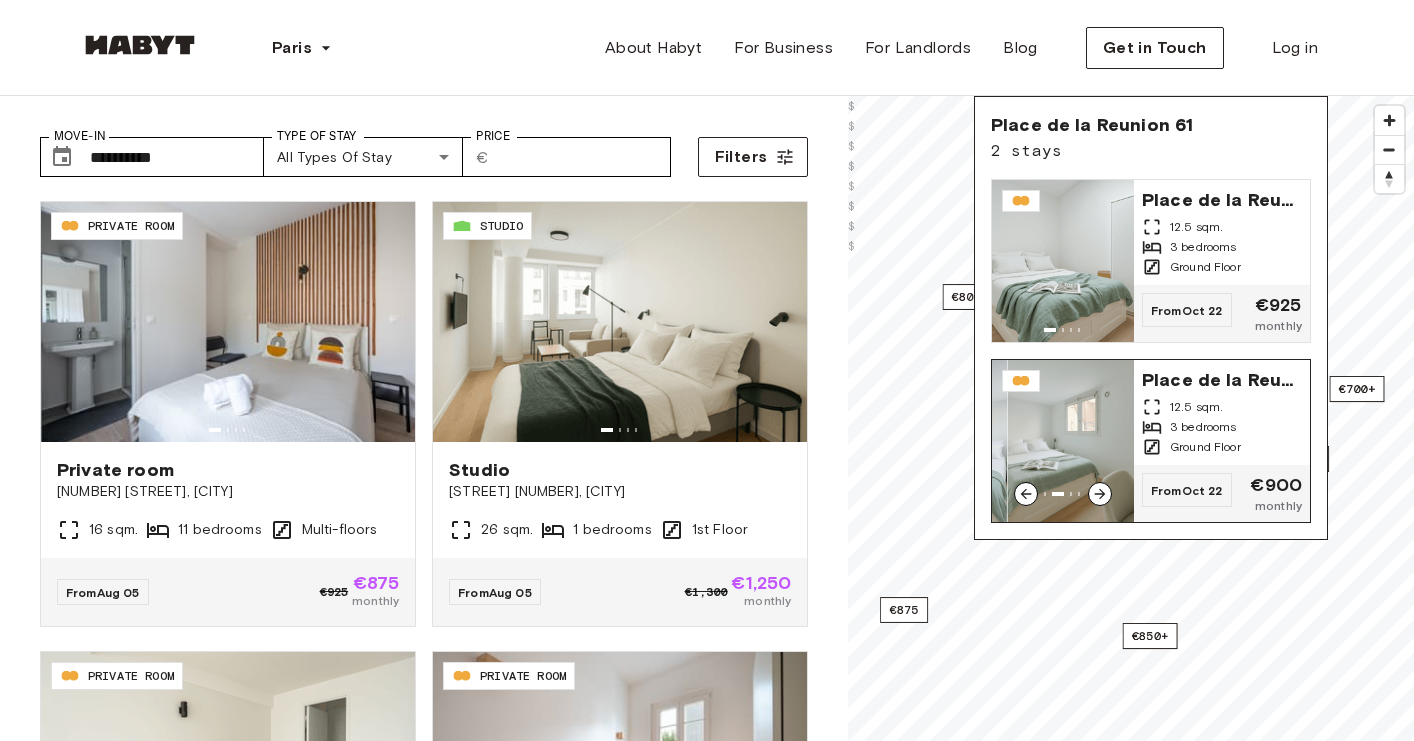 click 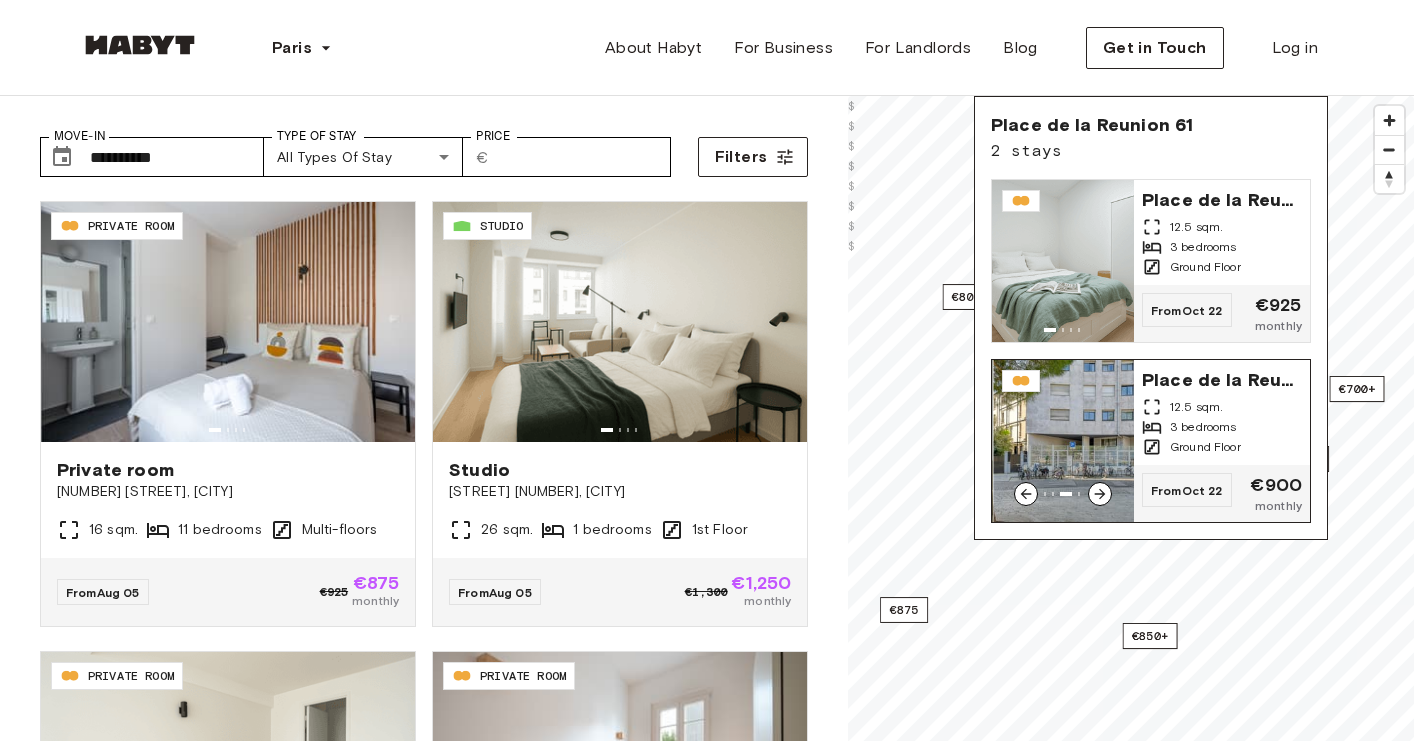 click 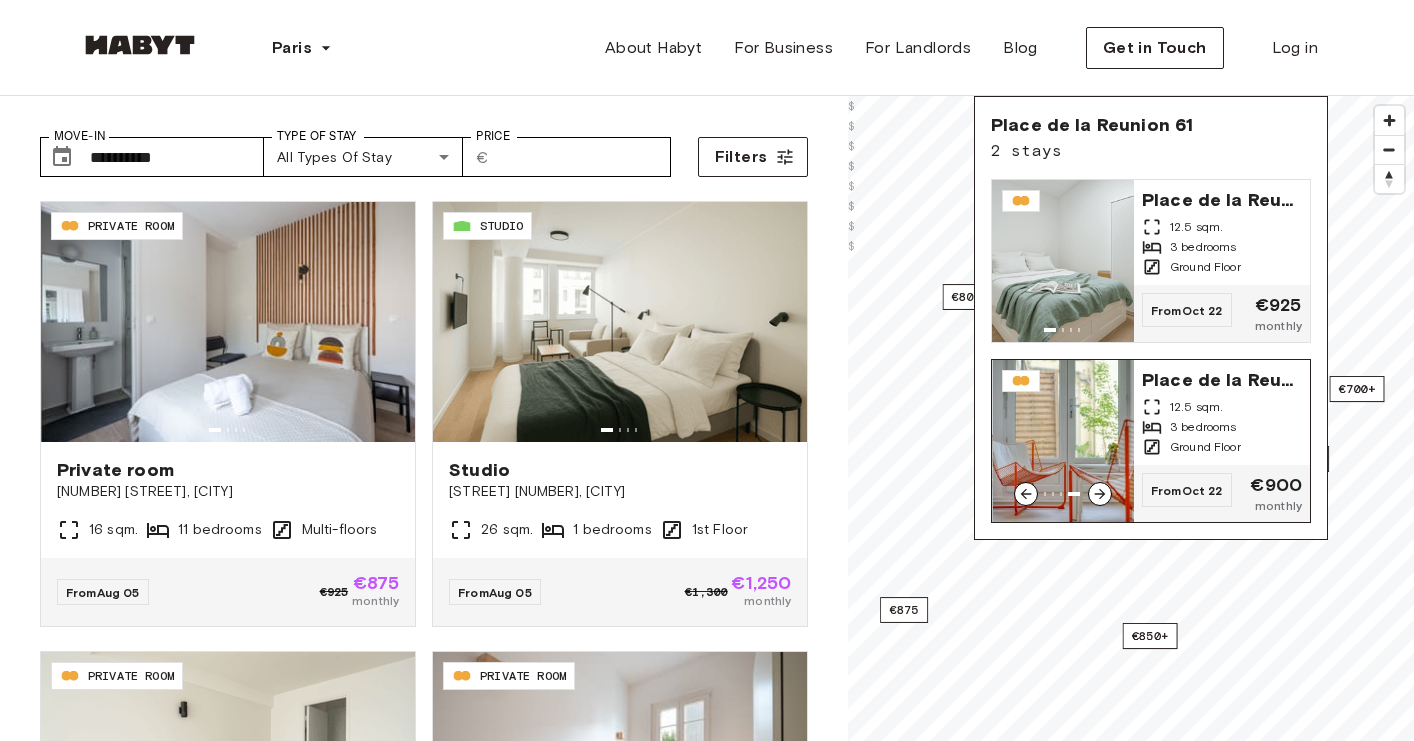 click 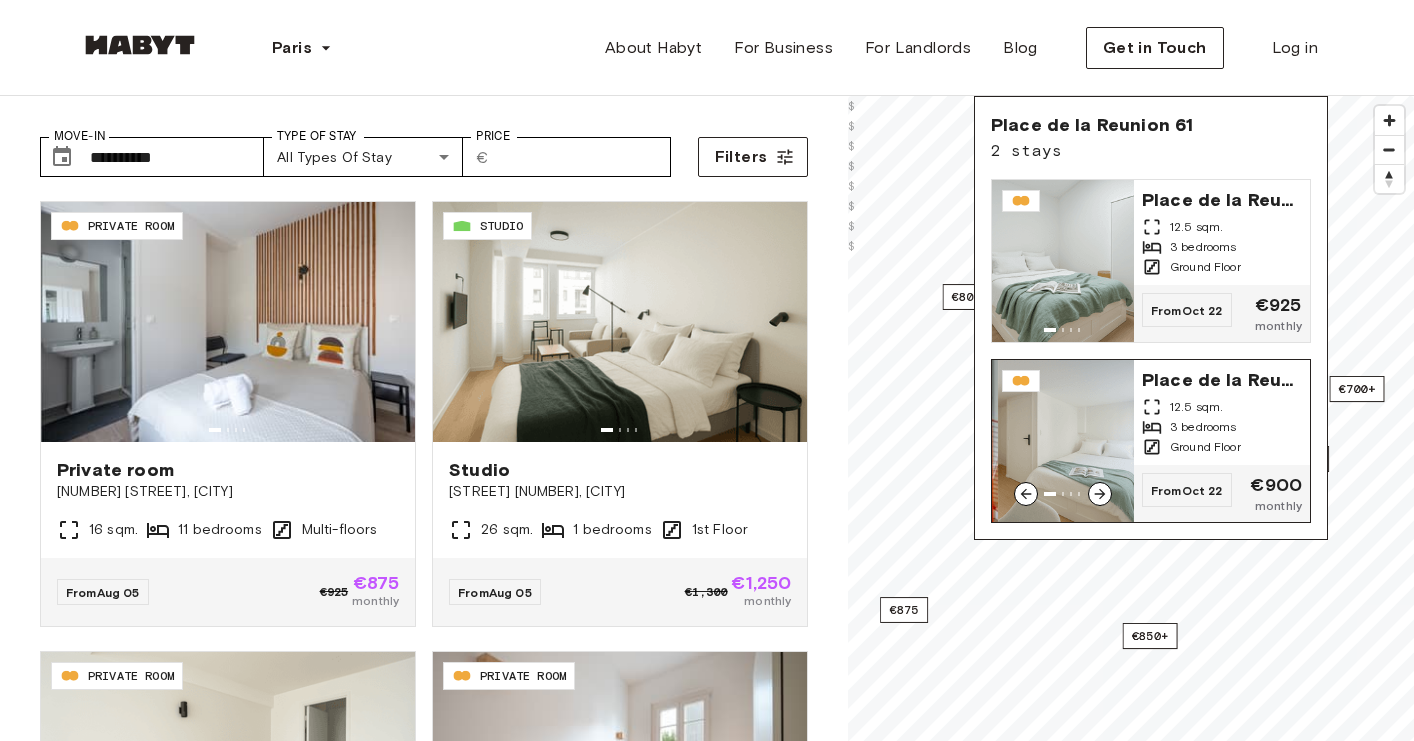 click 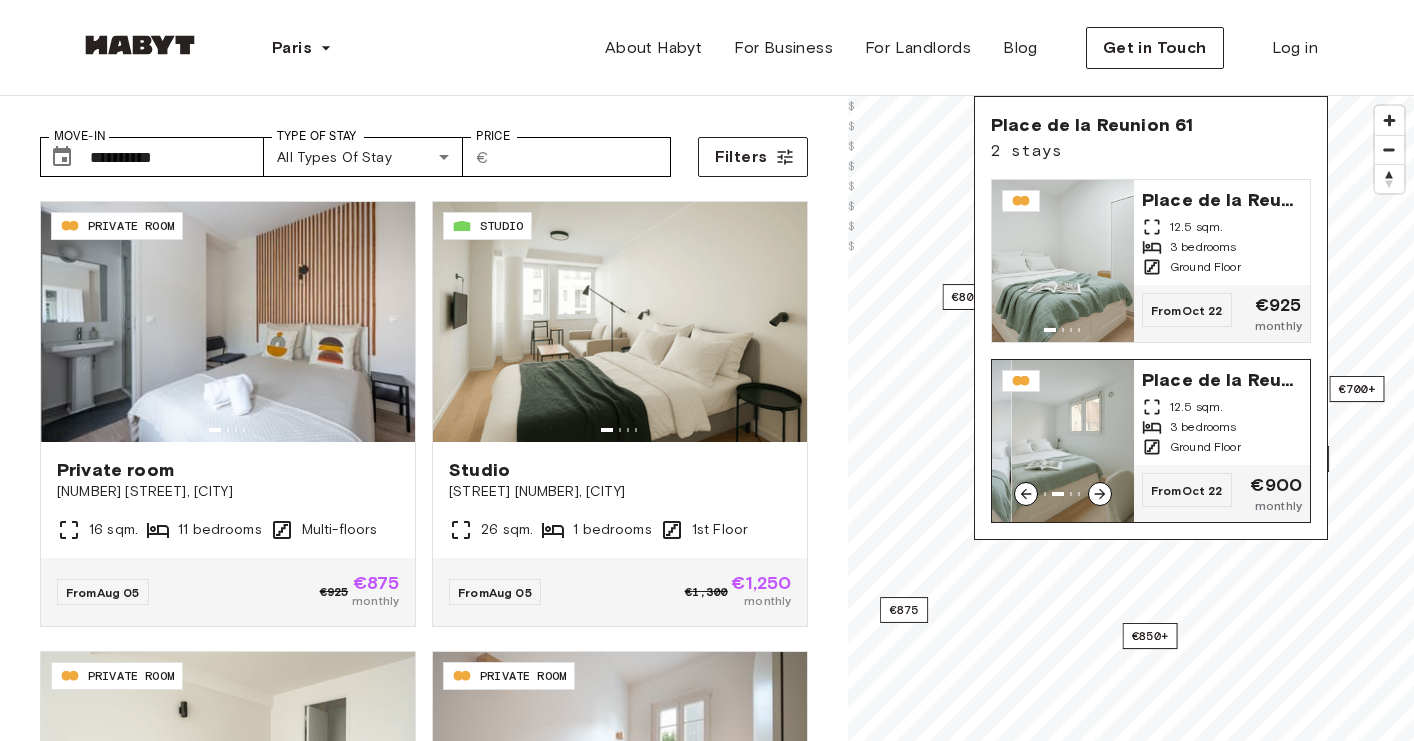 click 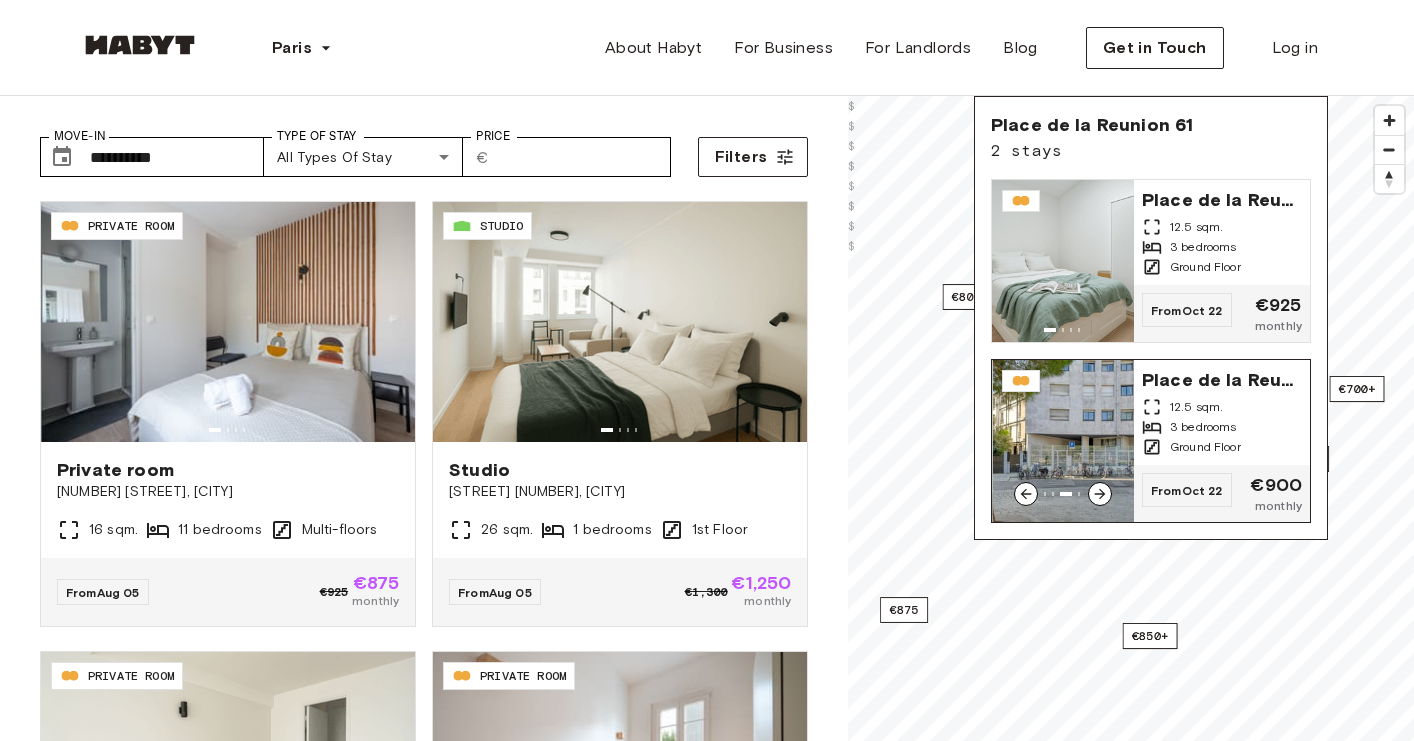 click on "Place de la Reunion 61" at bounding box center [1222, 378] 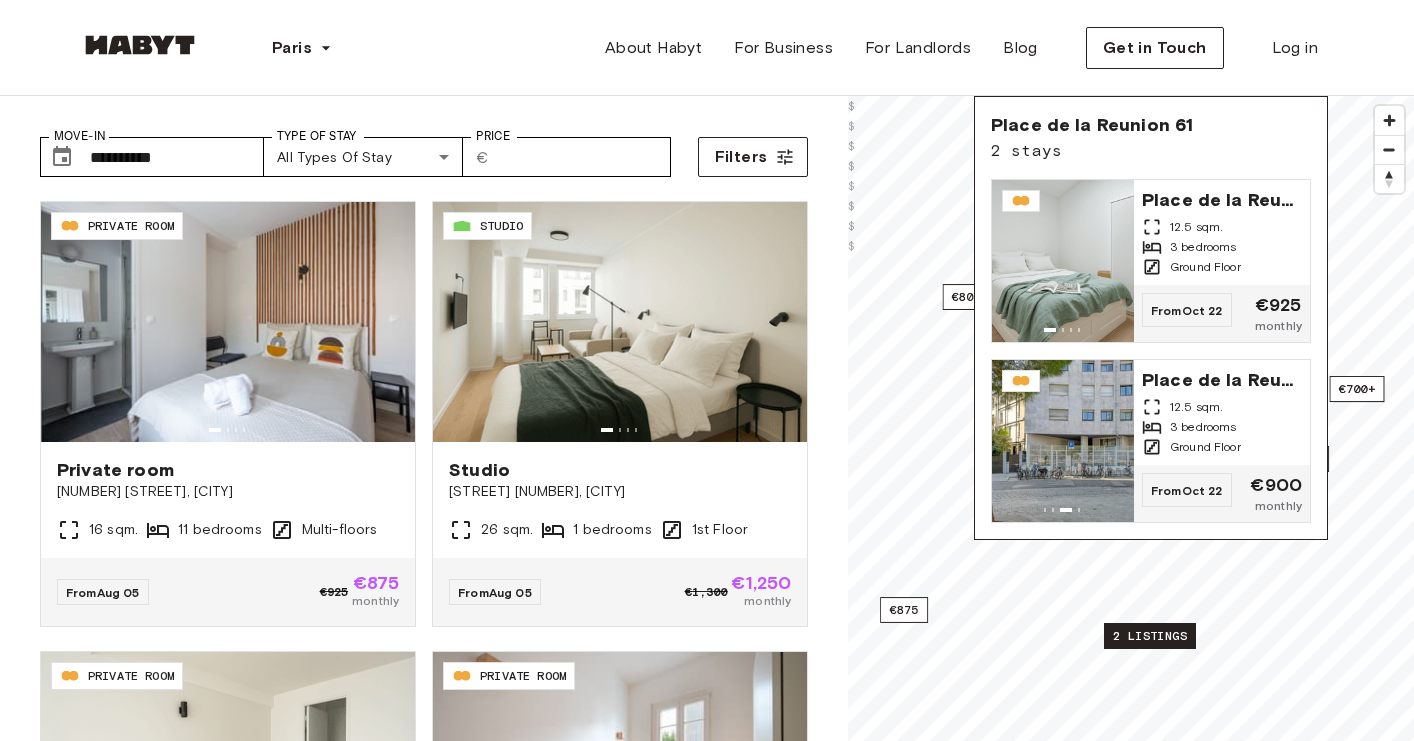 click on "2 listings" at bounding box center [1150, 636] 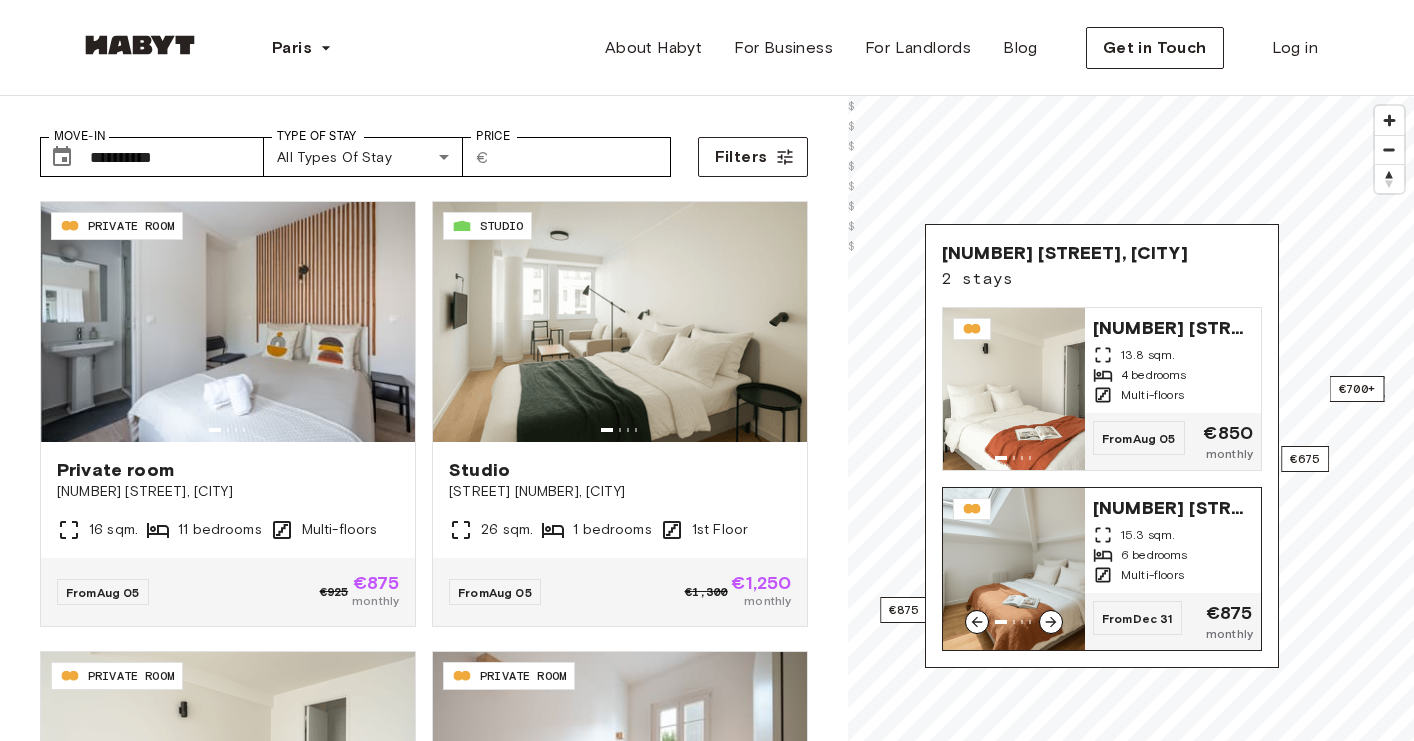 click 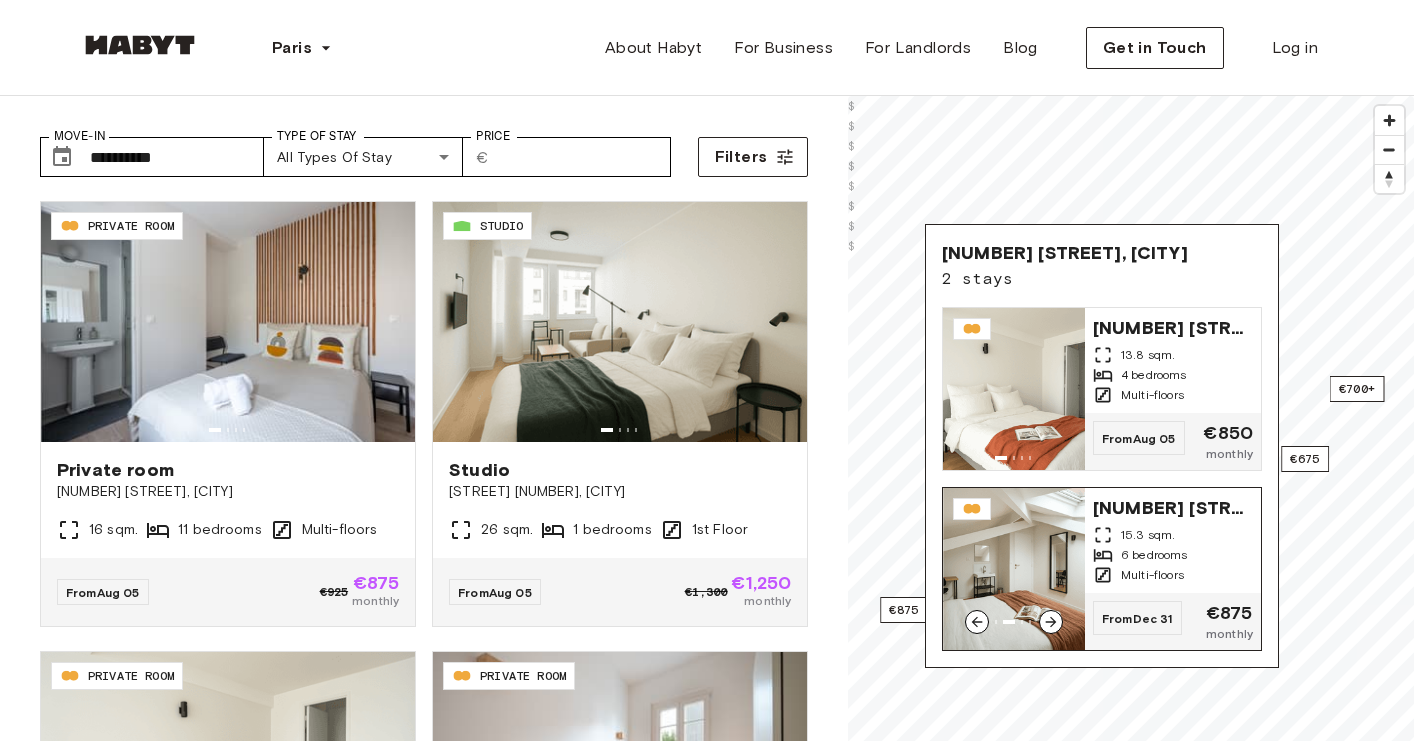 click 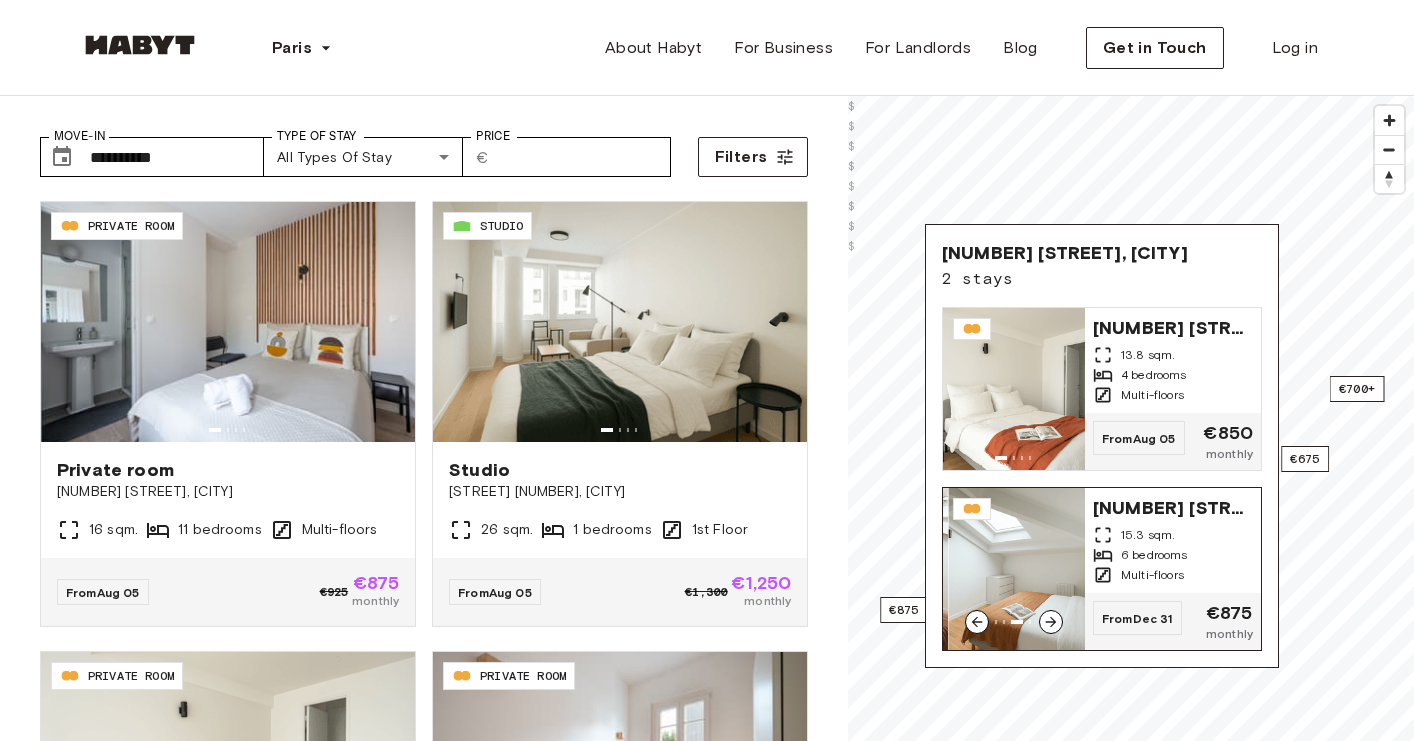 click 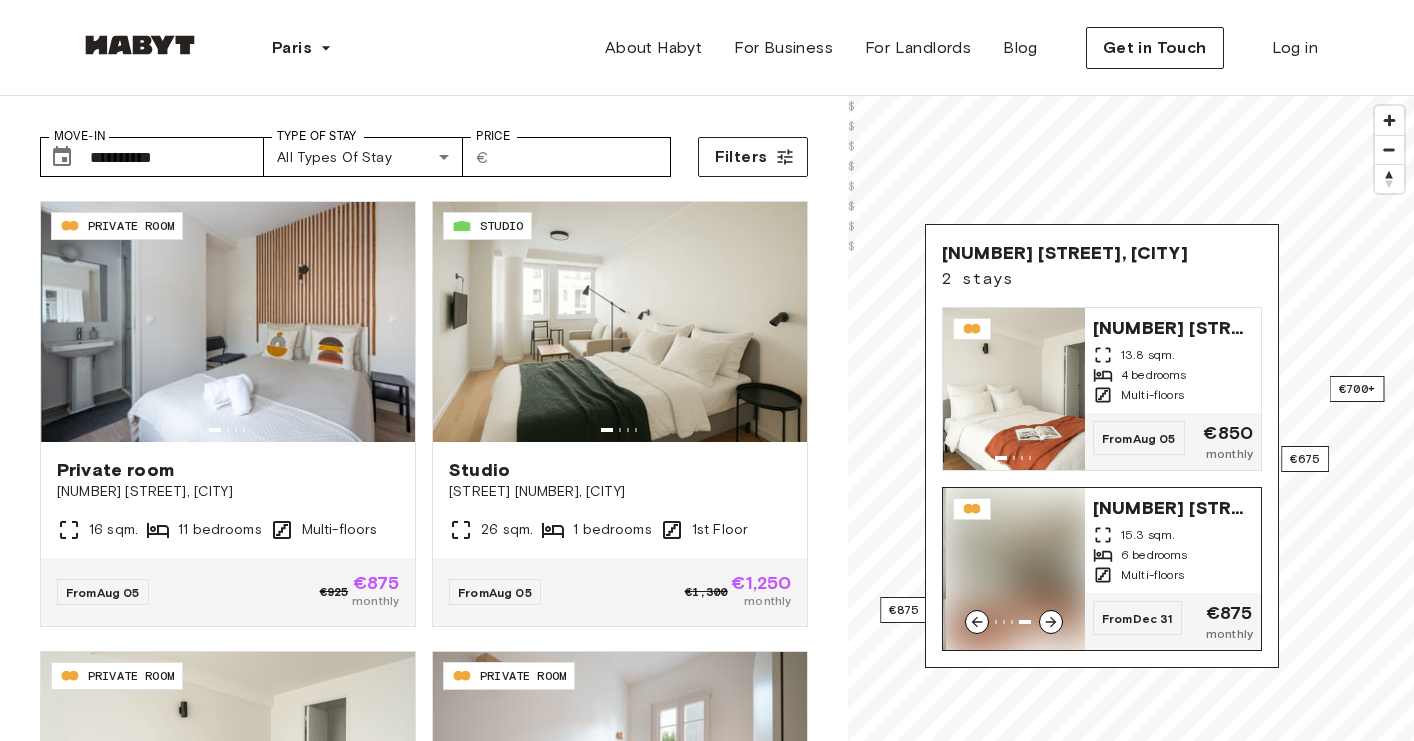 click 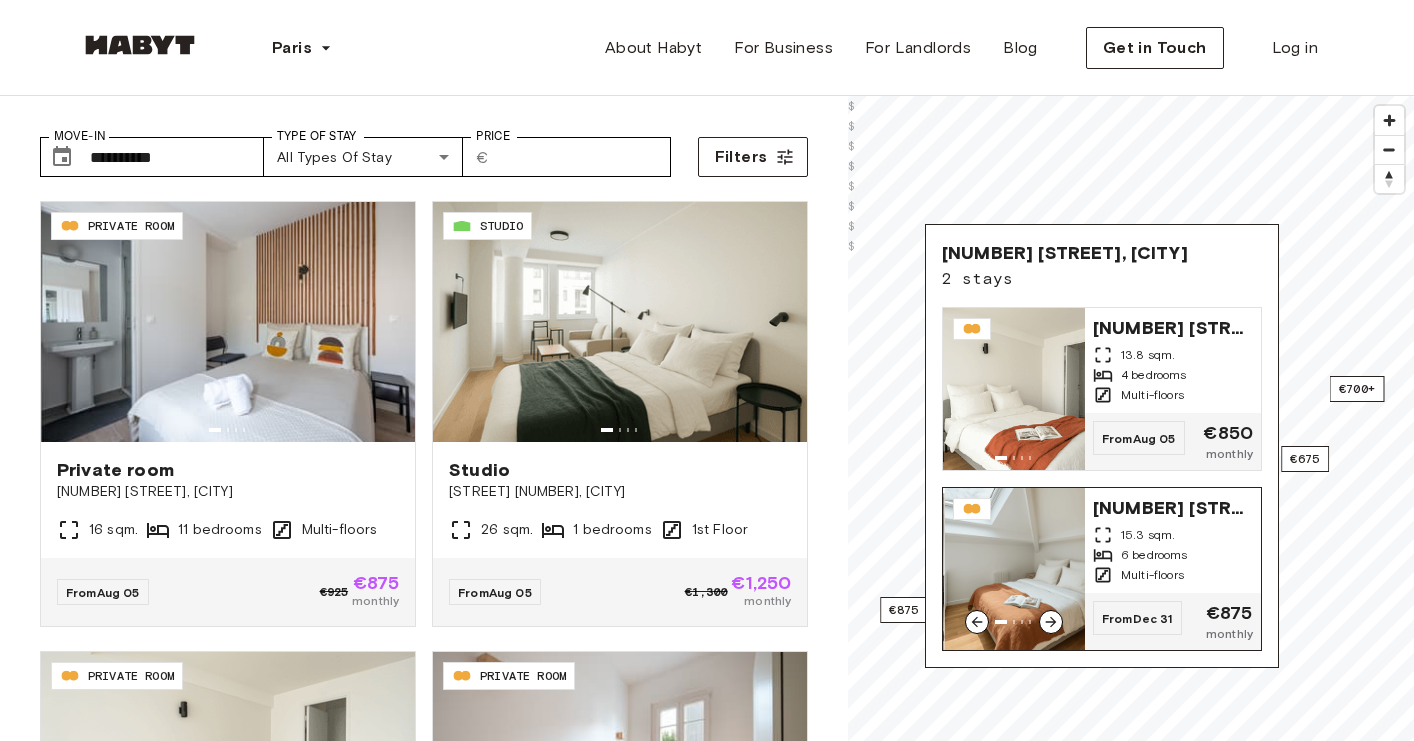 click 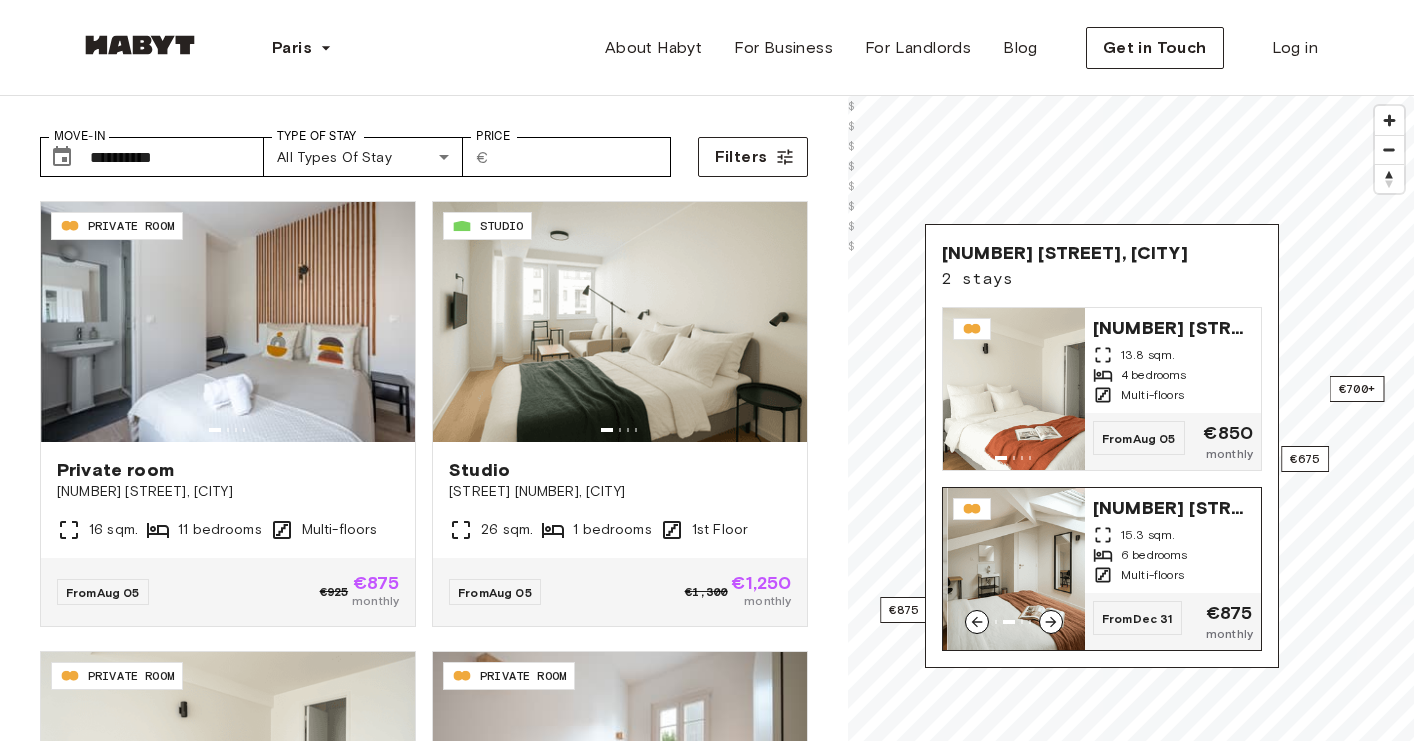 click 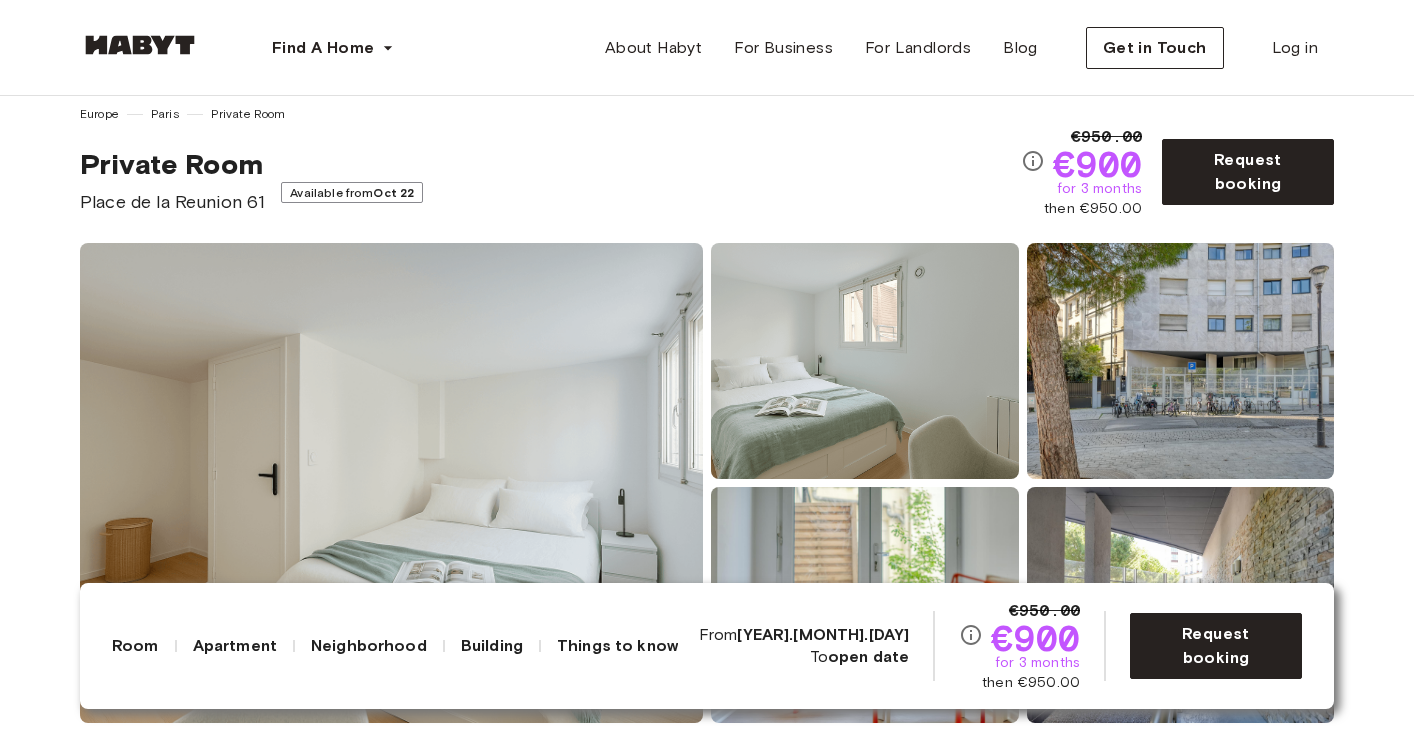 scroll, scrollTop: 0, scrollLeft: 0, axis: both 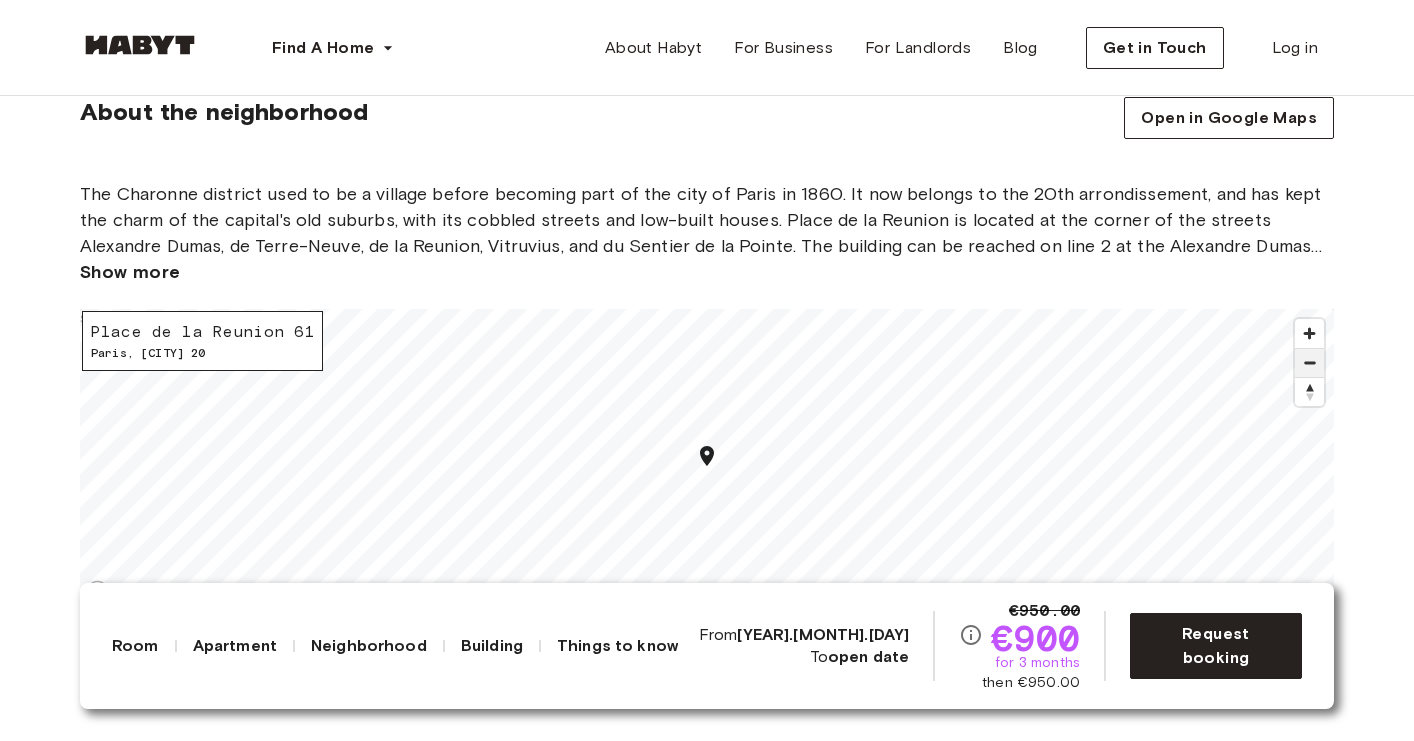 click at bounding box center [1309, 363] 